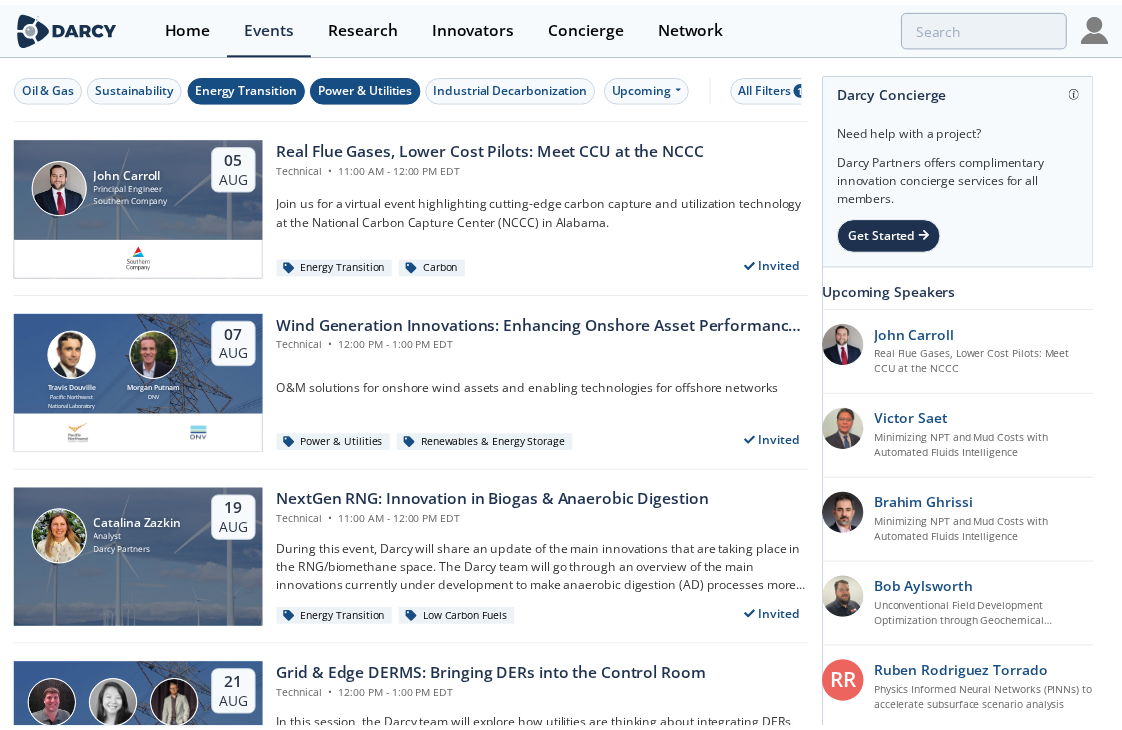 scroll, scrollTop: 0, scrollLeft: 0, axis: both 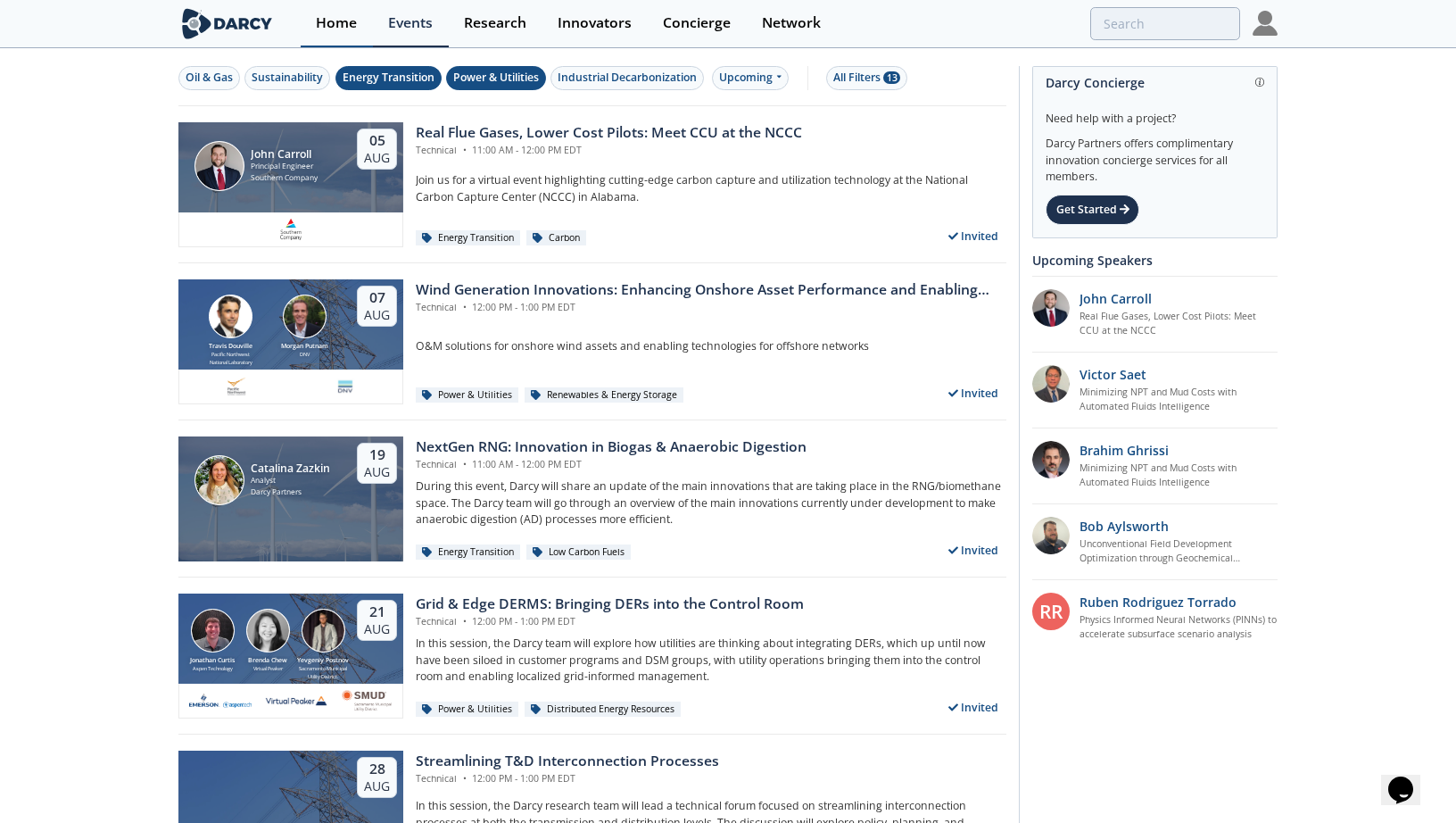 click on "Home" at bounding box center [336, 23] 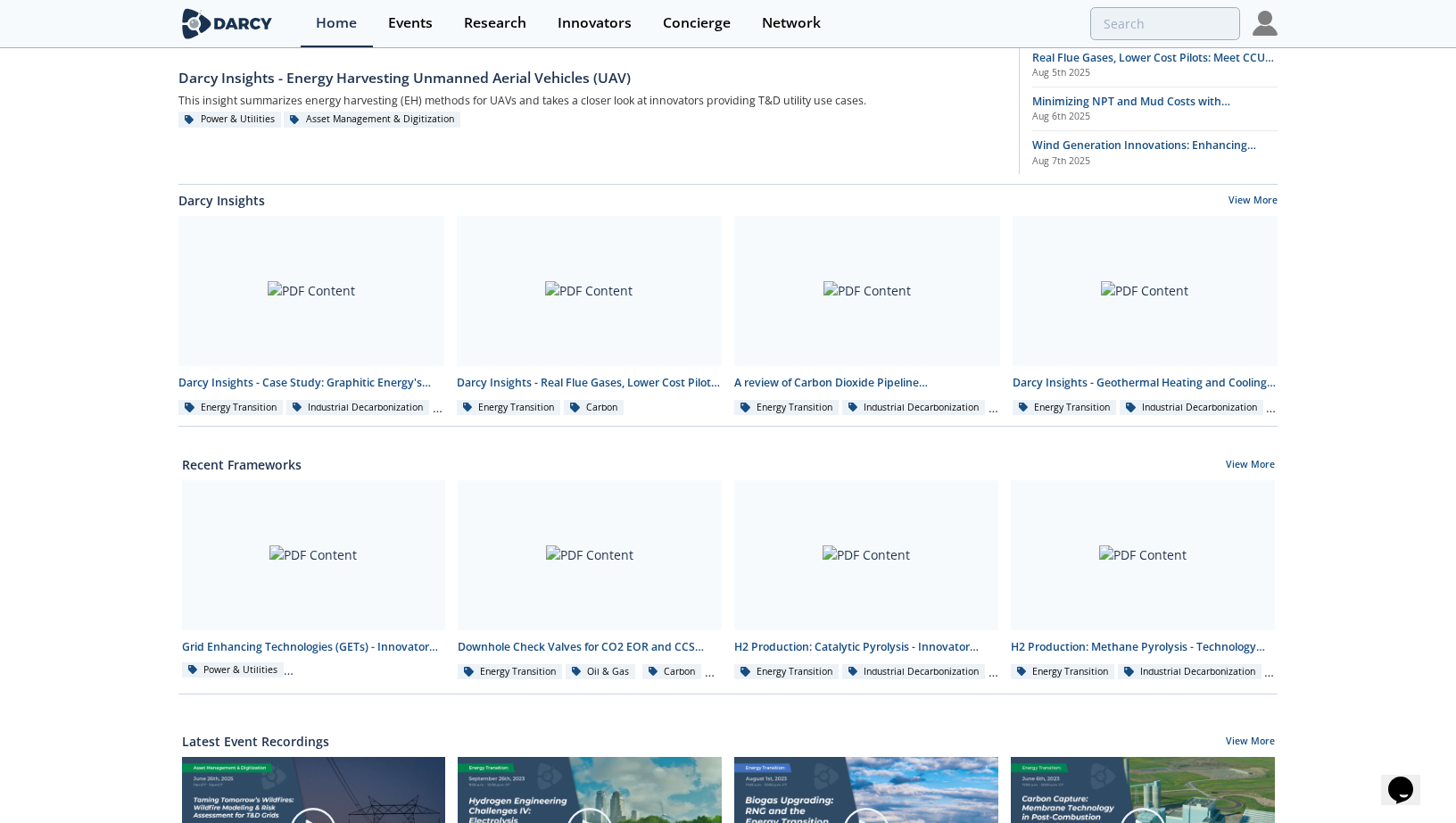 scroll, scrollTop: 242, scrollLeft: 0, axis: vertical 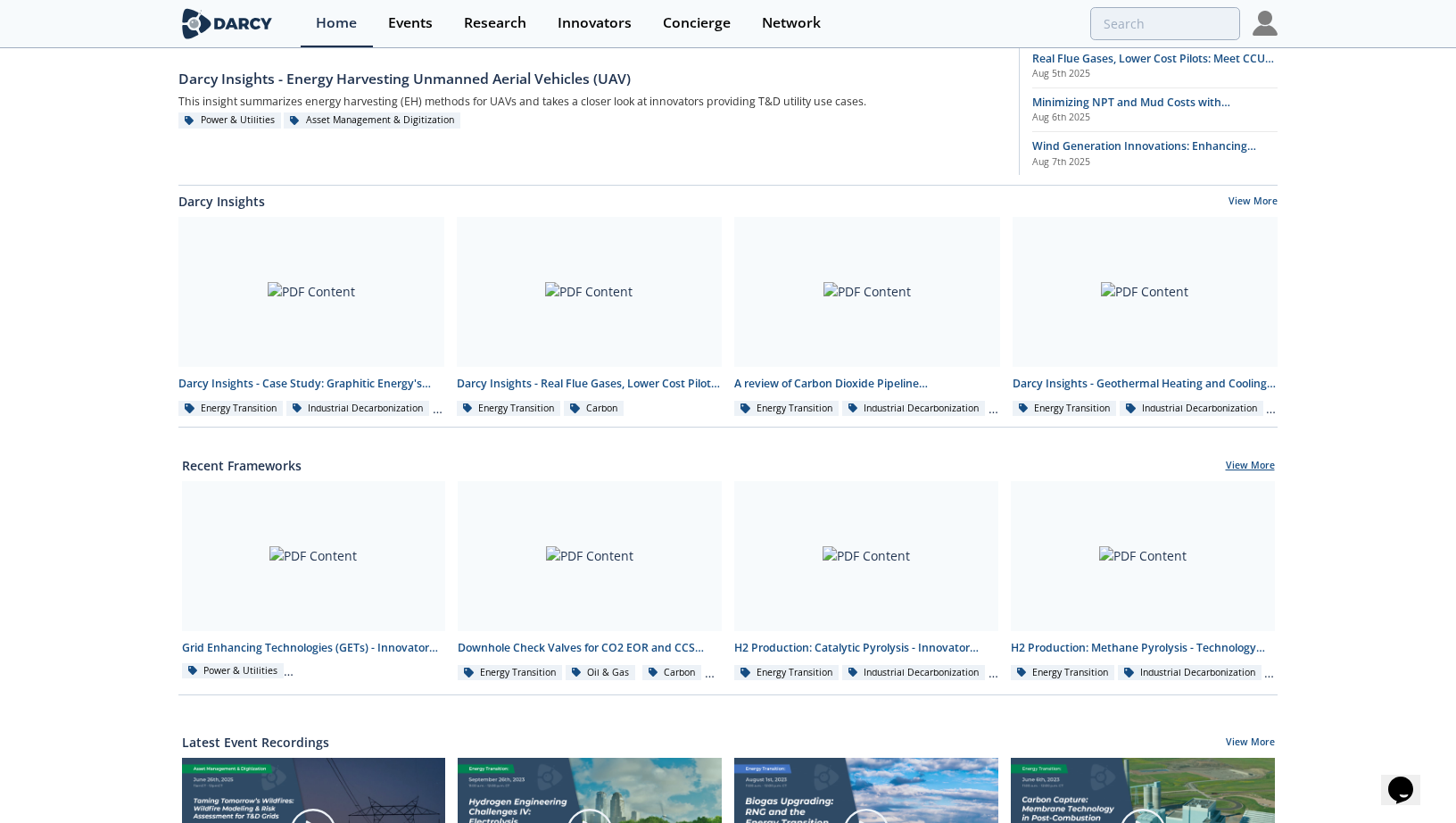 click on "View More" at bounding box center (1250, 467) 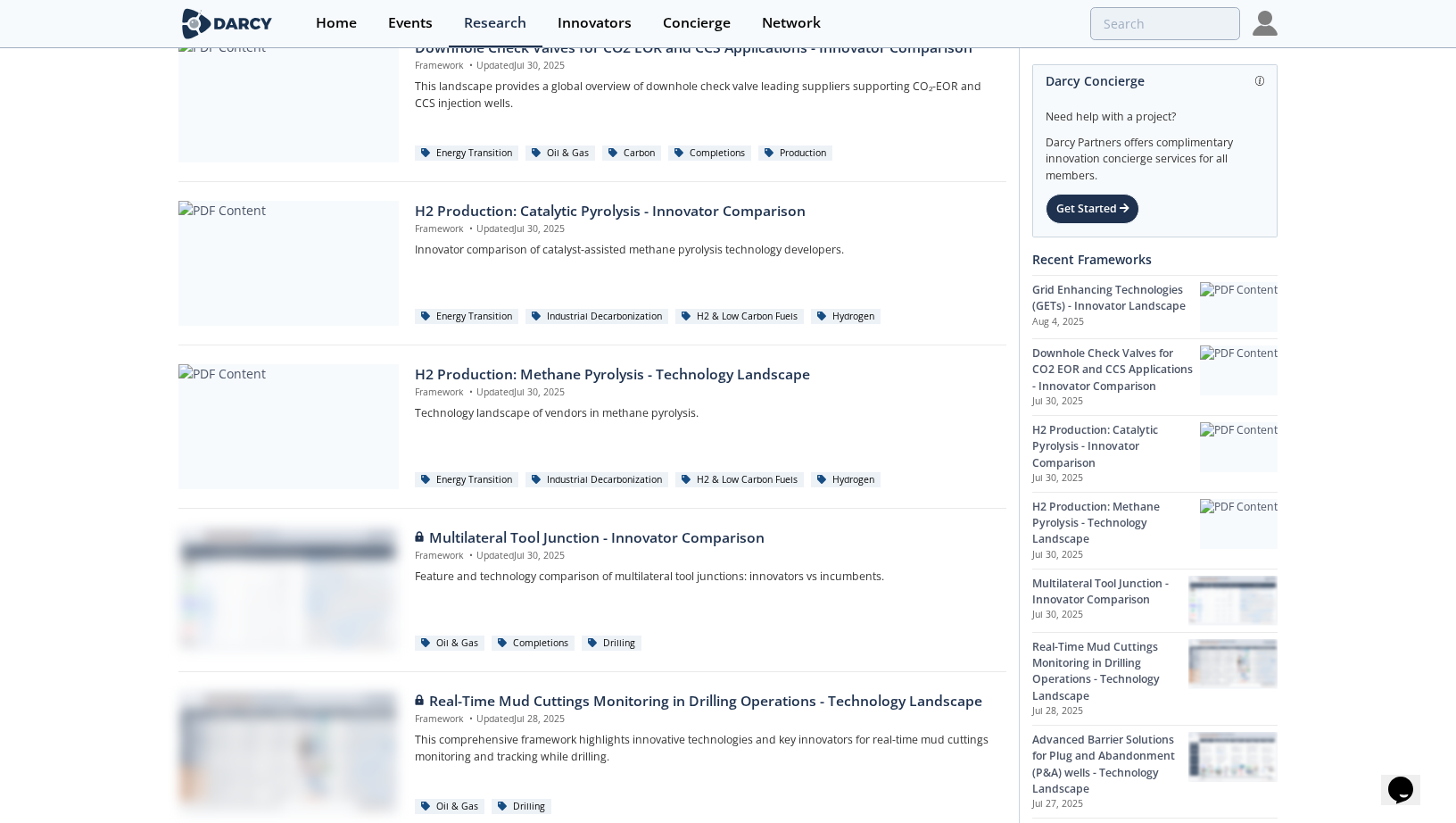 scroll, scrollTop: 0, scrollLeft: 0, axis: both 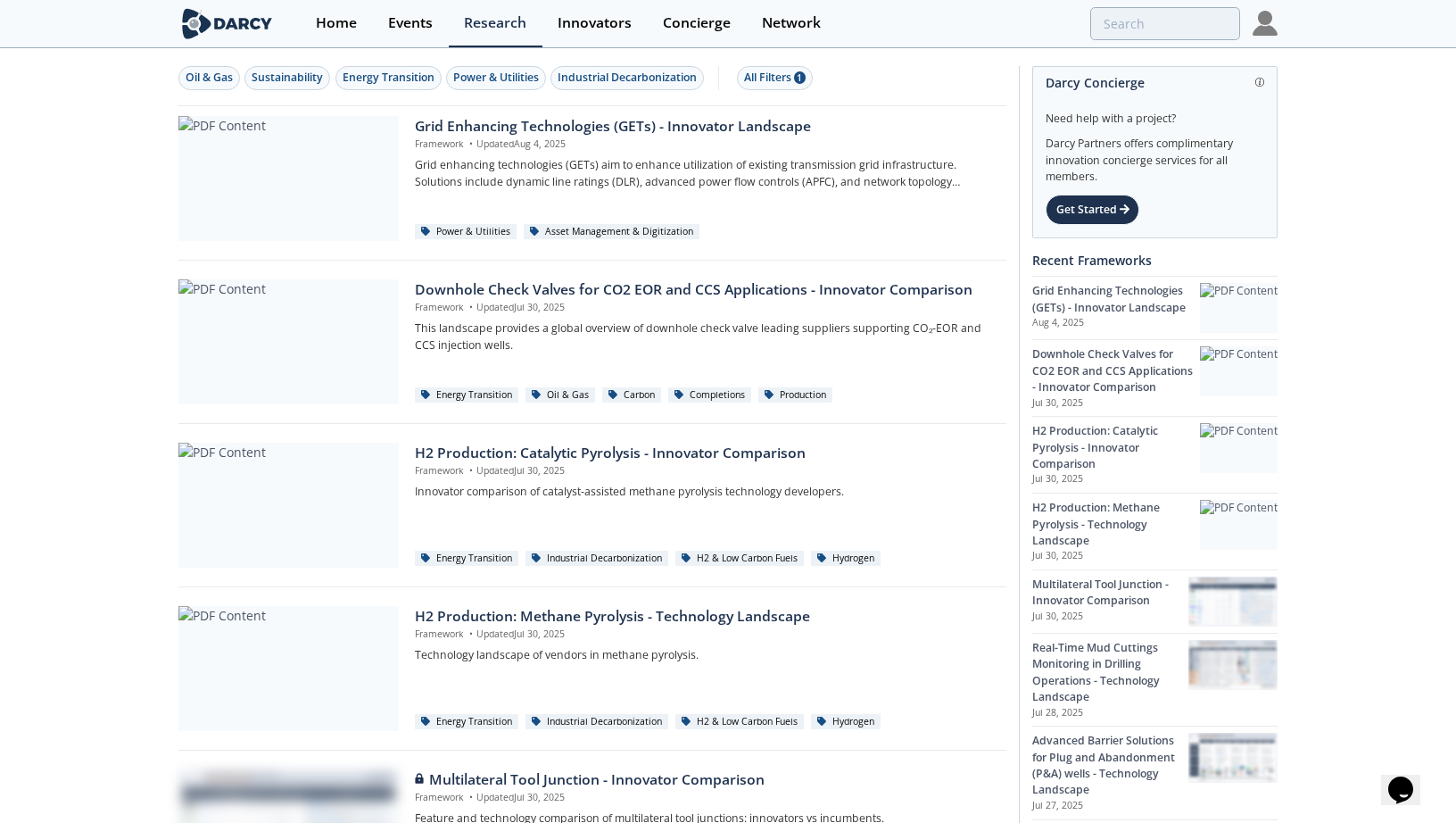 click at bounding box center (1265, 23) 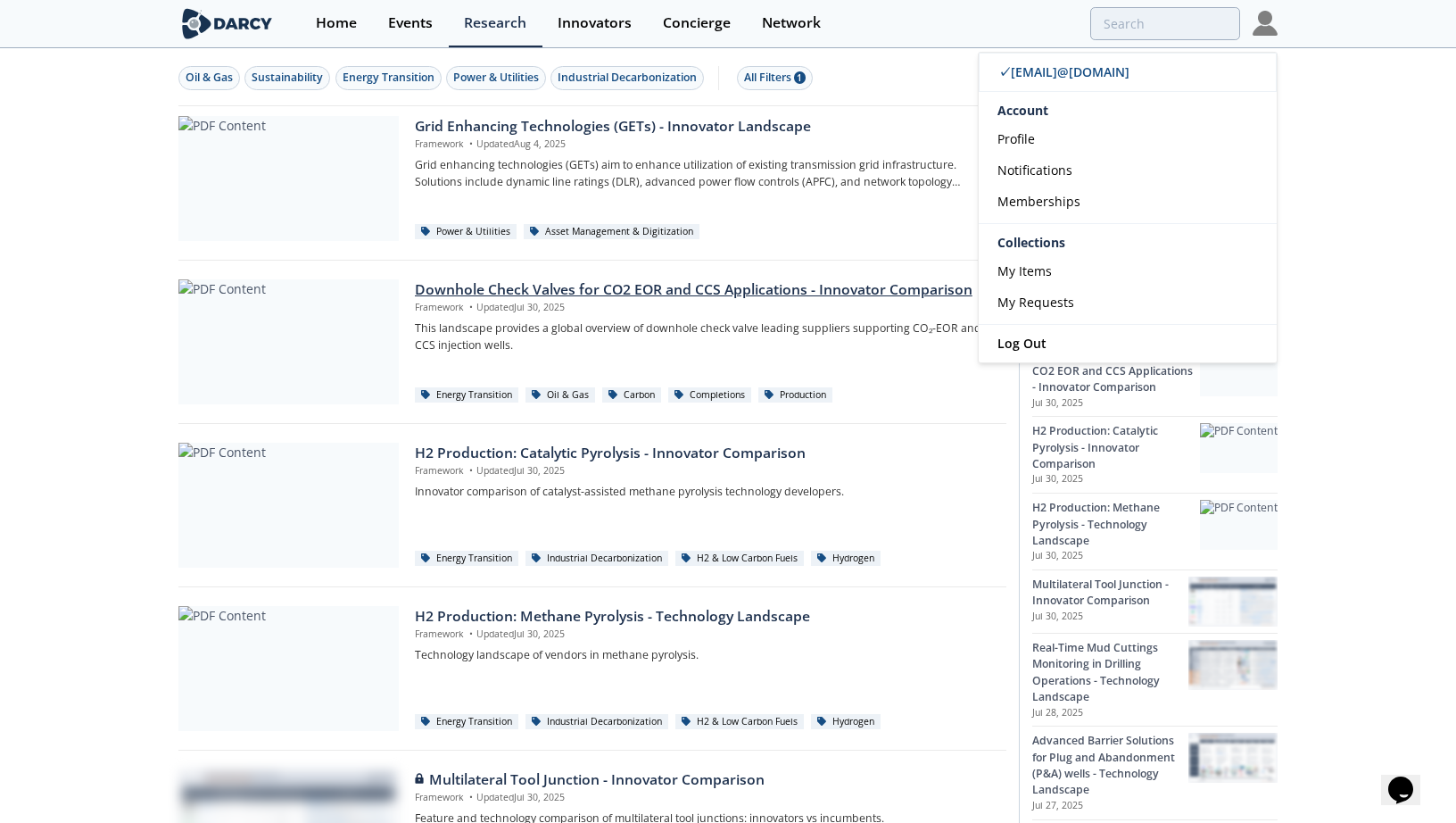 click on "Downhole Check Valves for CO2 EOR and CCS Applications - Innovator Comparison
Framework
•
Updated  [MONTH] [DAY], [YEAR]
This landscape provides a global overview of downhole check valve leading suppliers supporting CO₂-EOR and CCS injection wells." at bounding box center (704, 332) 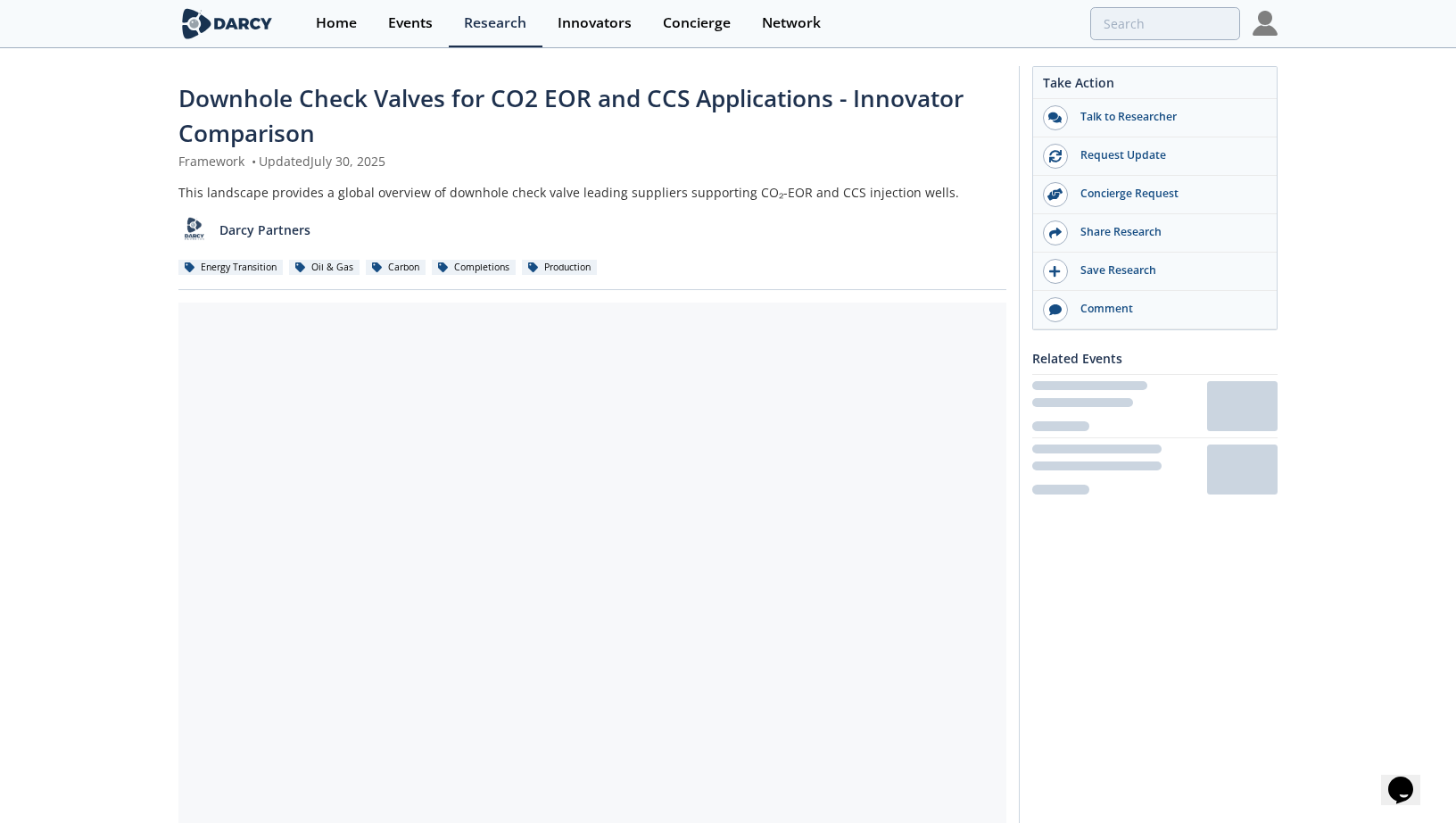 scroll, scrollTop: 89, scrollLeft: 0, axis: vertical 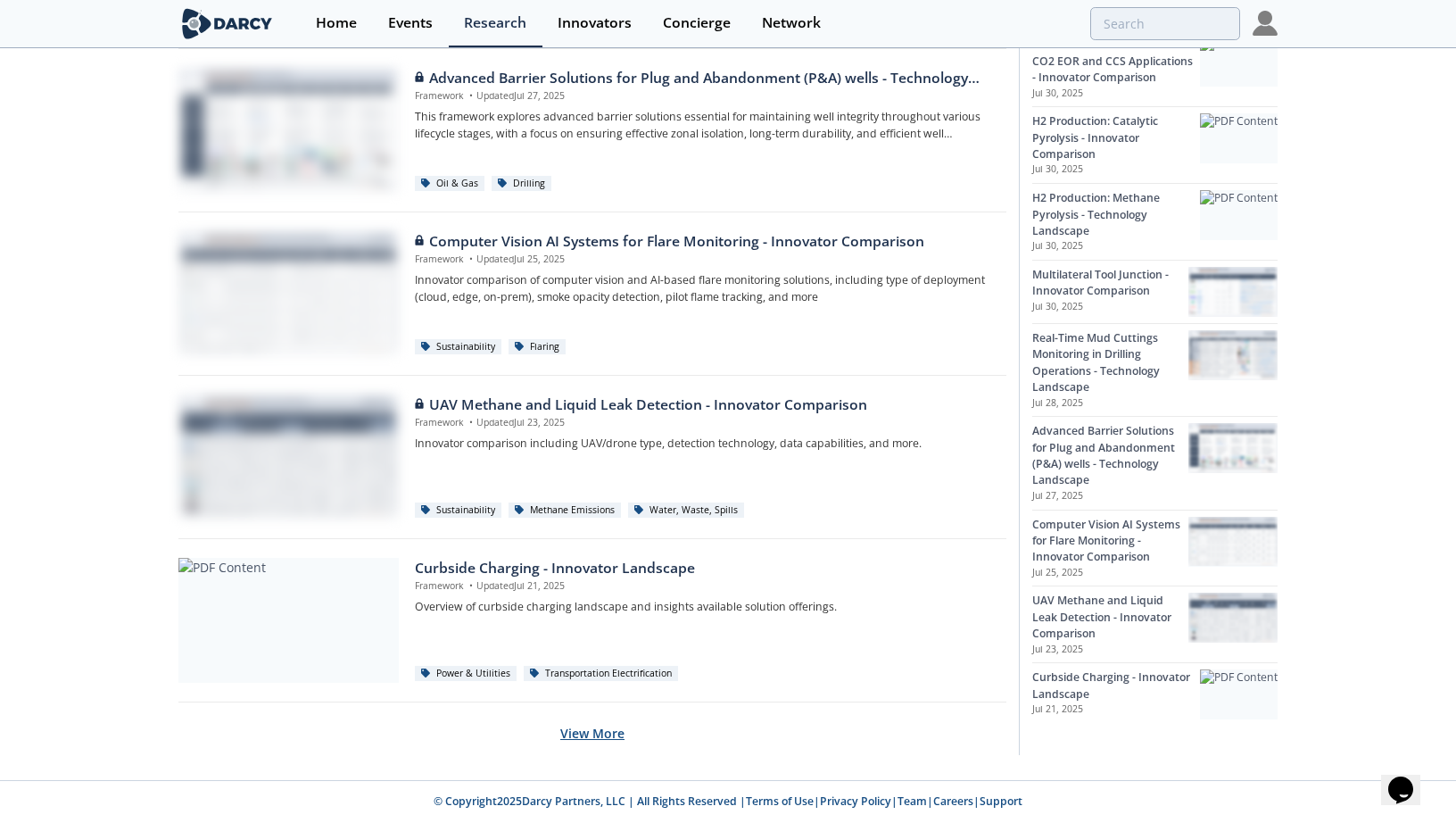 click on "View More" at bounding box center [592, 733] 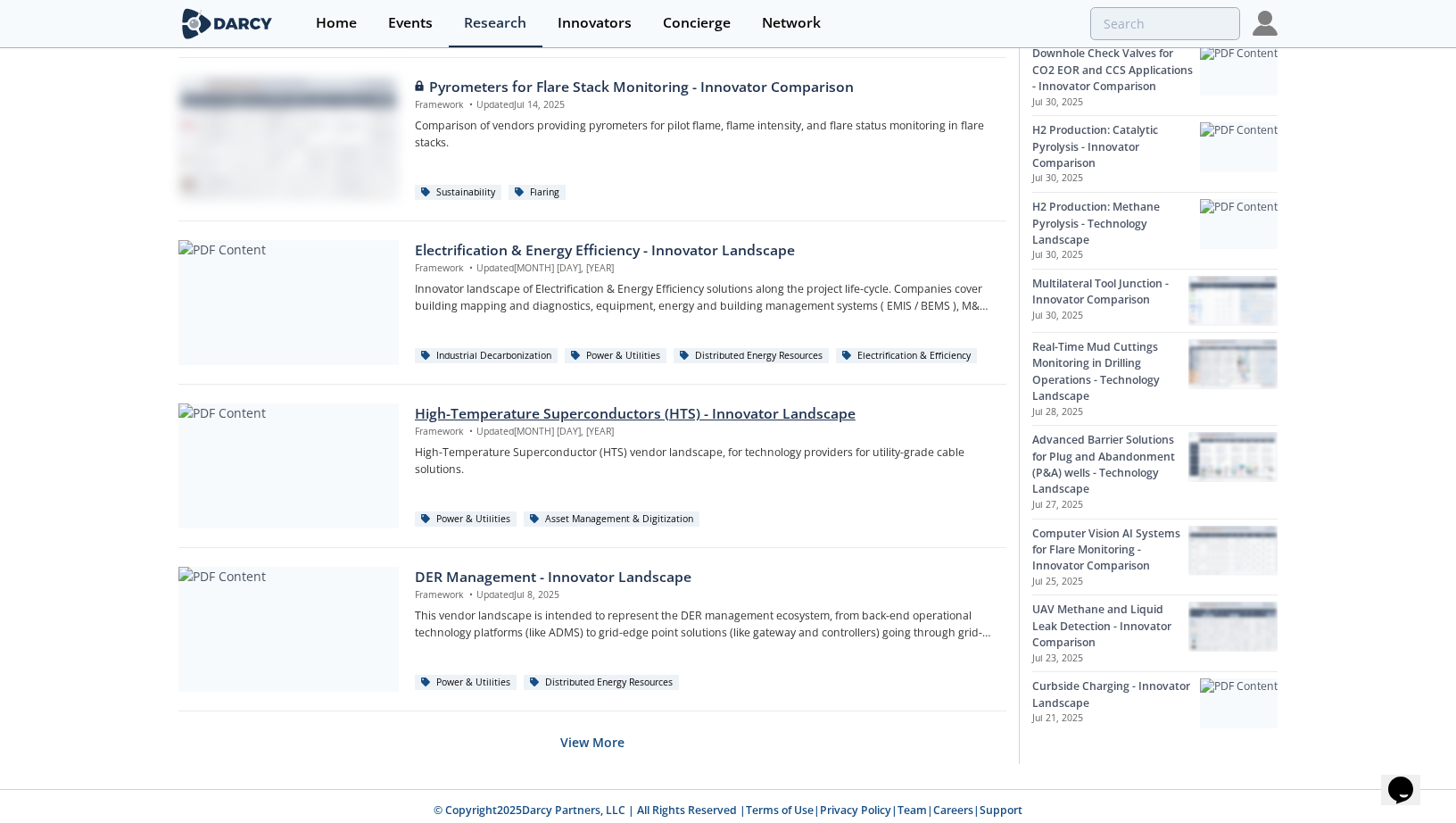 scroll, scrollTop: 2662, scrollLeft: 0, axis: vertical 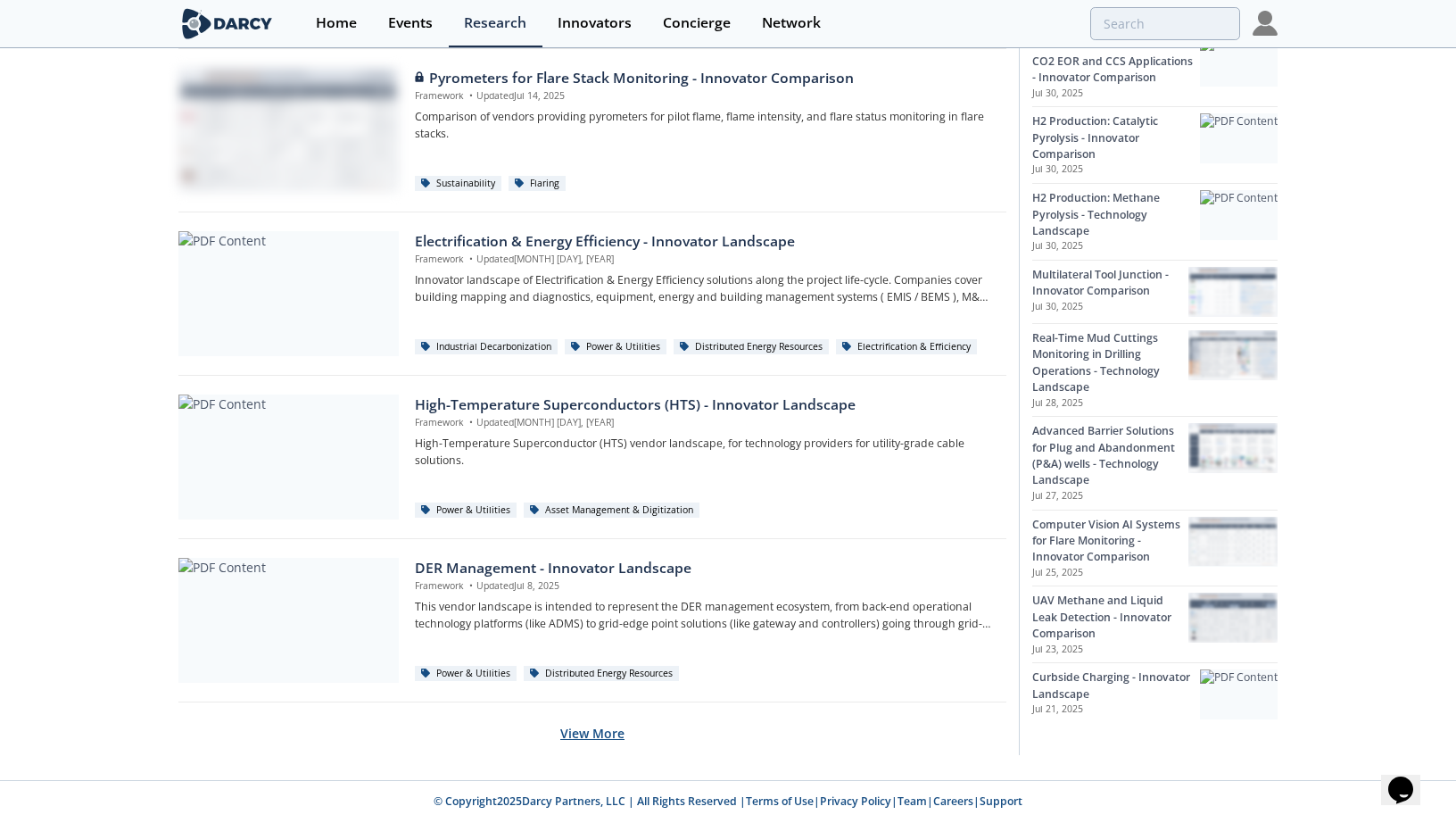 click on "View More" at bounding box center [592, 733] 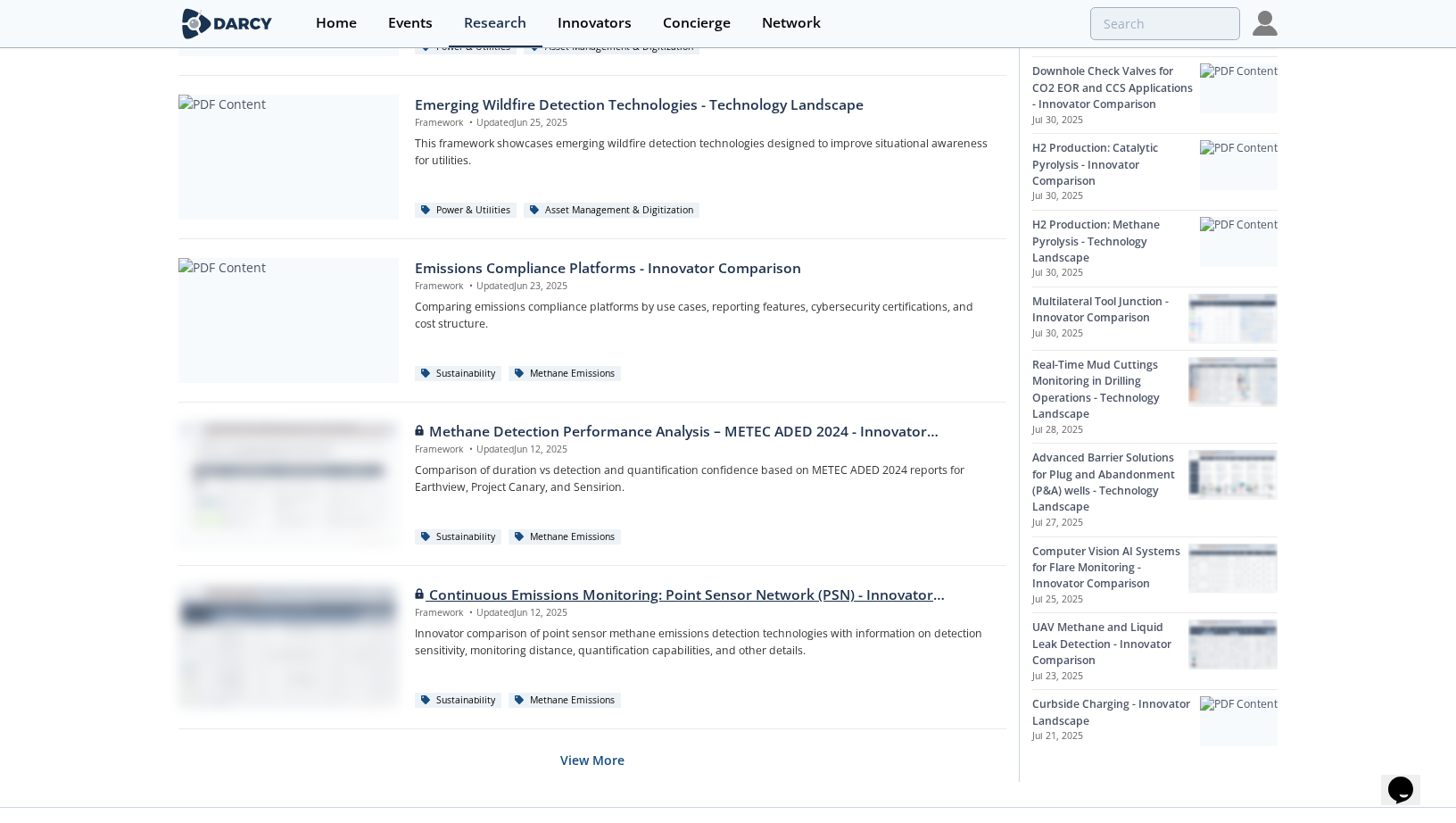 scroll, scrollTop: 4295, scrollLeft: 0, axis: vertical 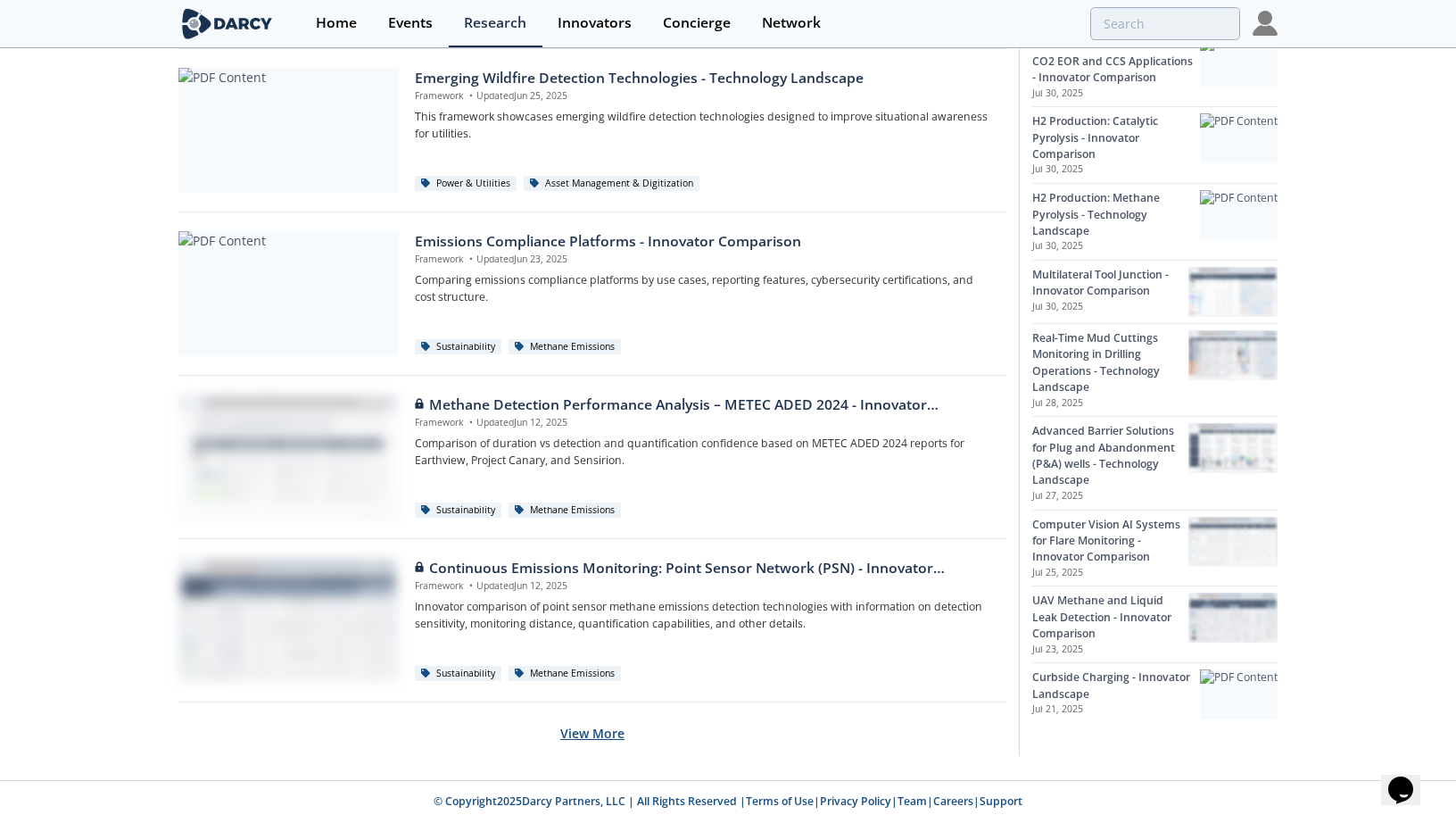 click on "View More" at bounding box center (592, 733) 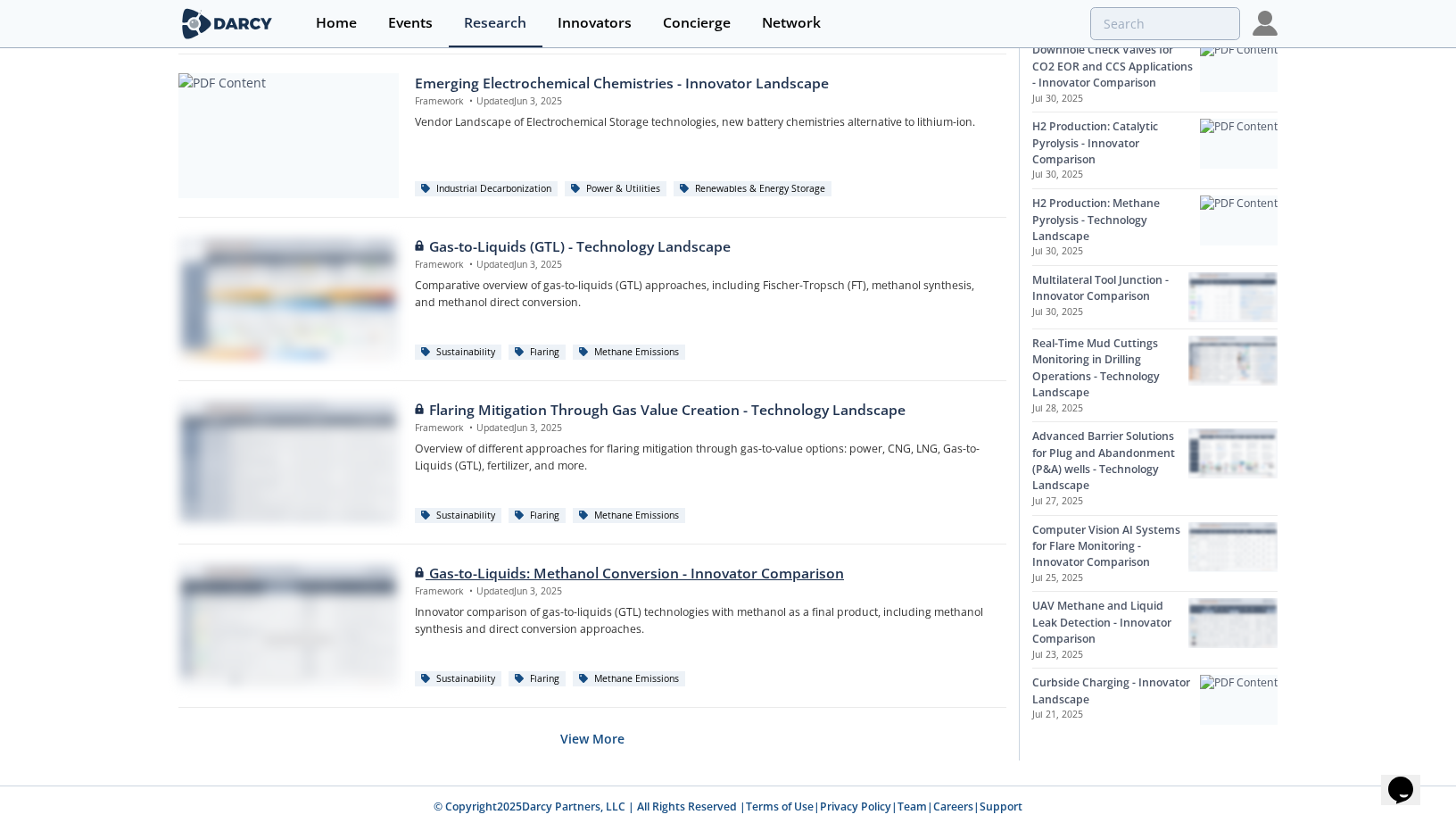scroll, scrollTop: 5929, scrollLeft: 0, axis: vertical 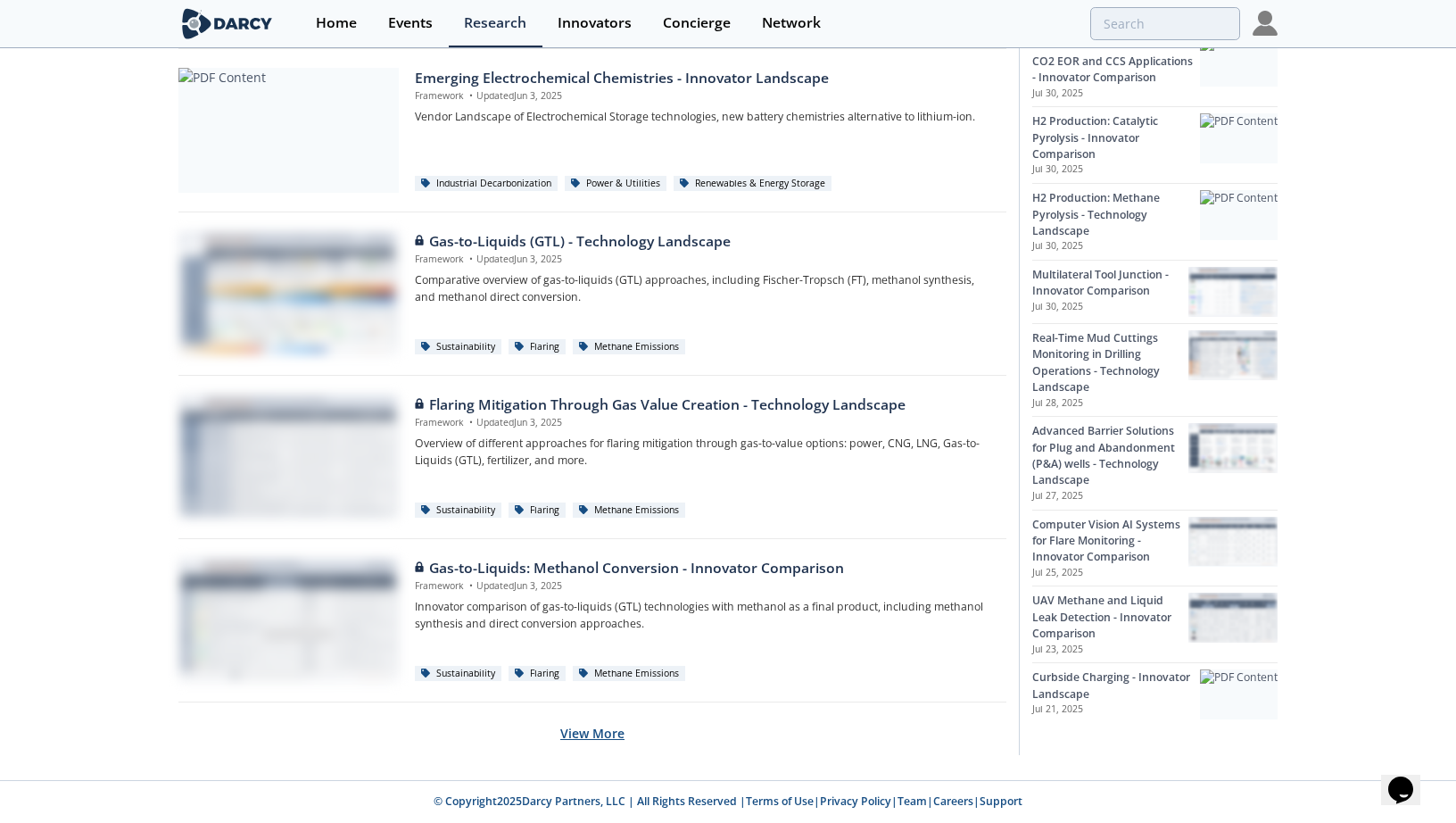click on "View More" at bounding box center [592, 733] 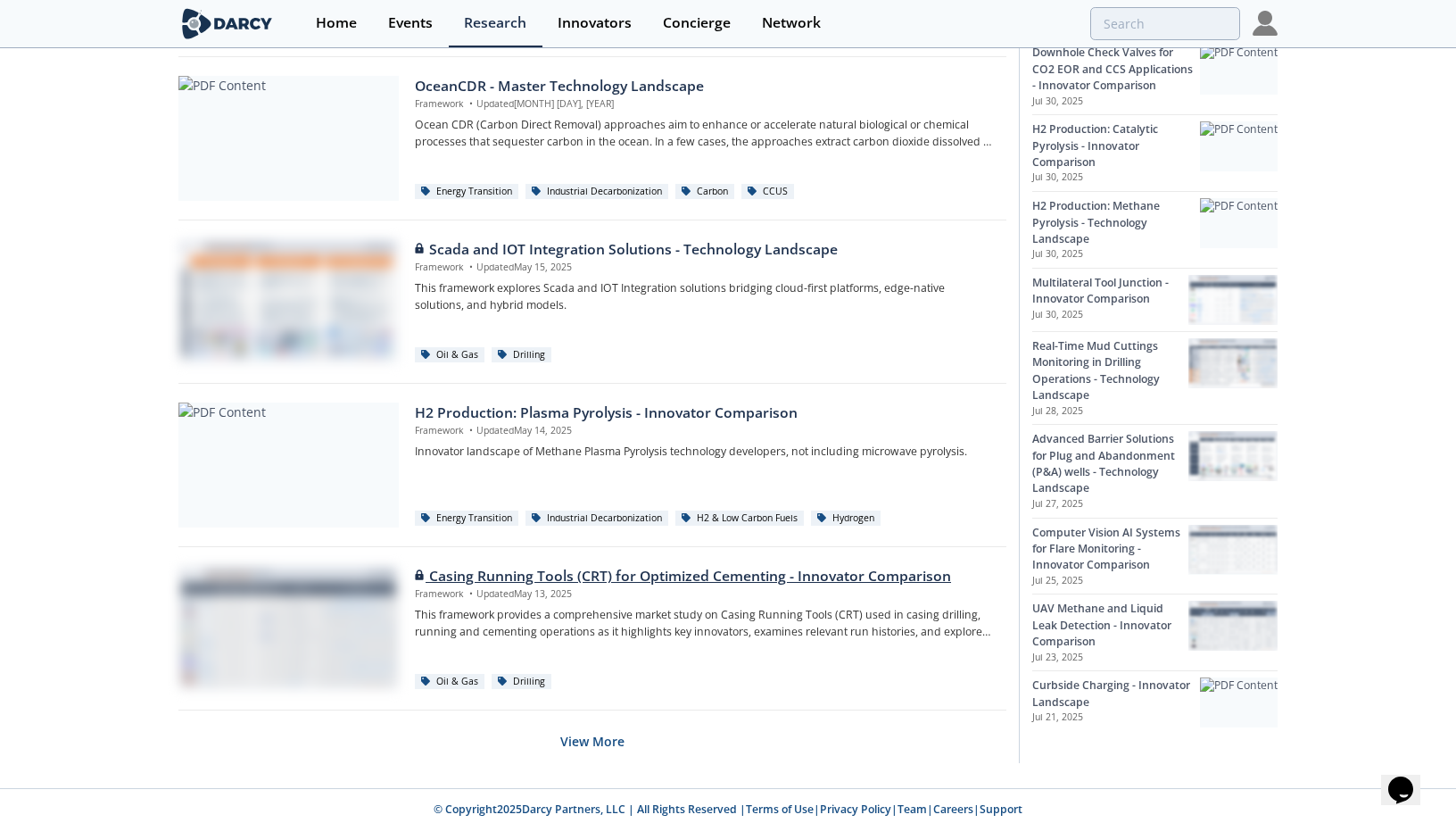 scroll, scrollTop: 7562, scrollLeft: 0, axis: vertical 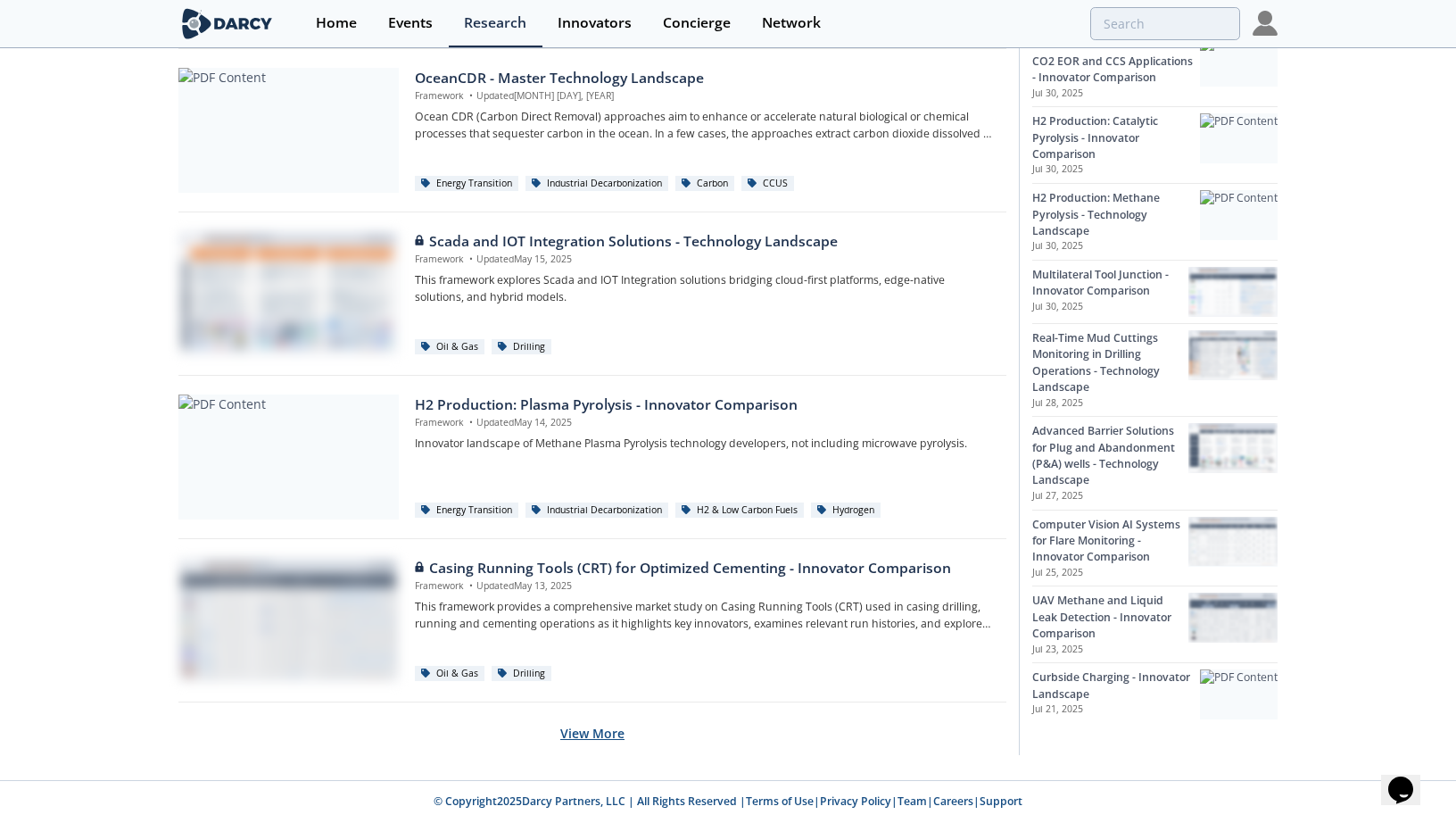 click on "View More" at bounding box center [592, 733] 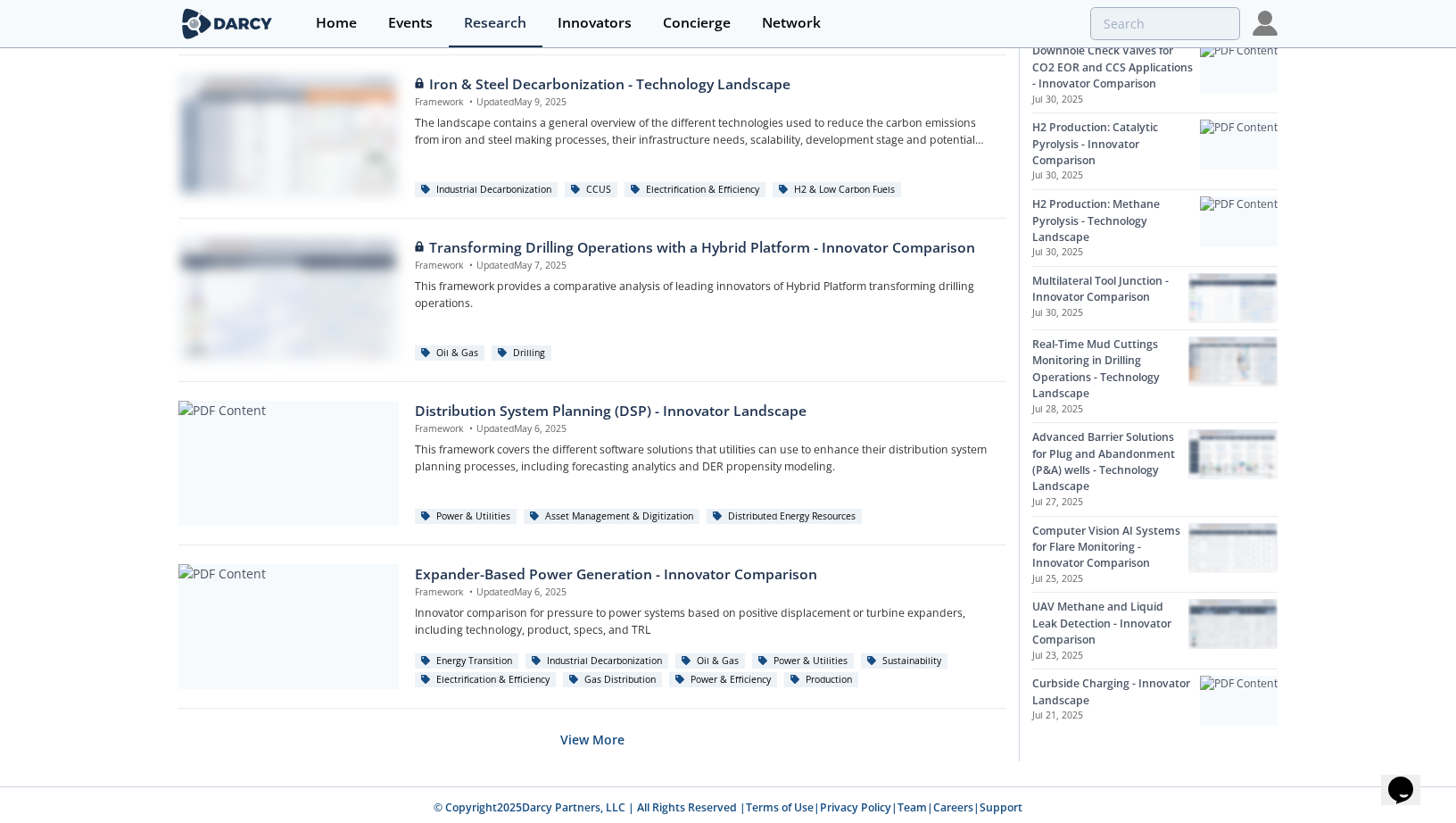 scroll, scrollTop: 9196, scrollLeft: 0, axis: vertical 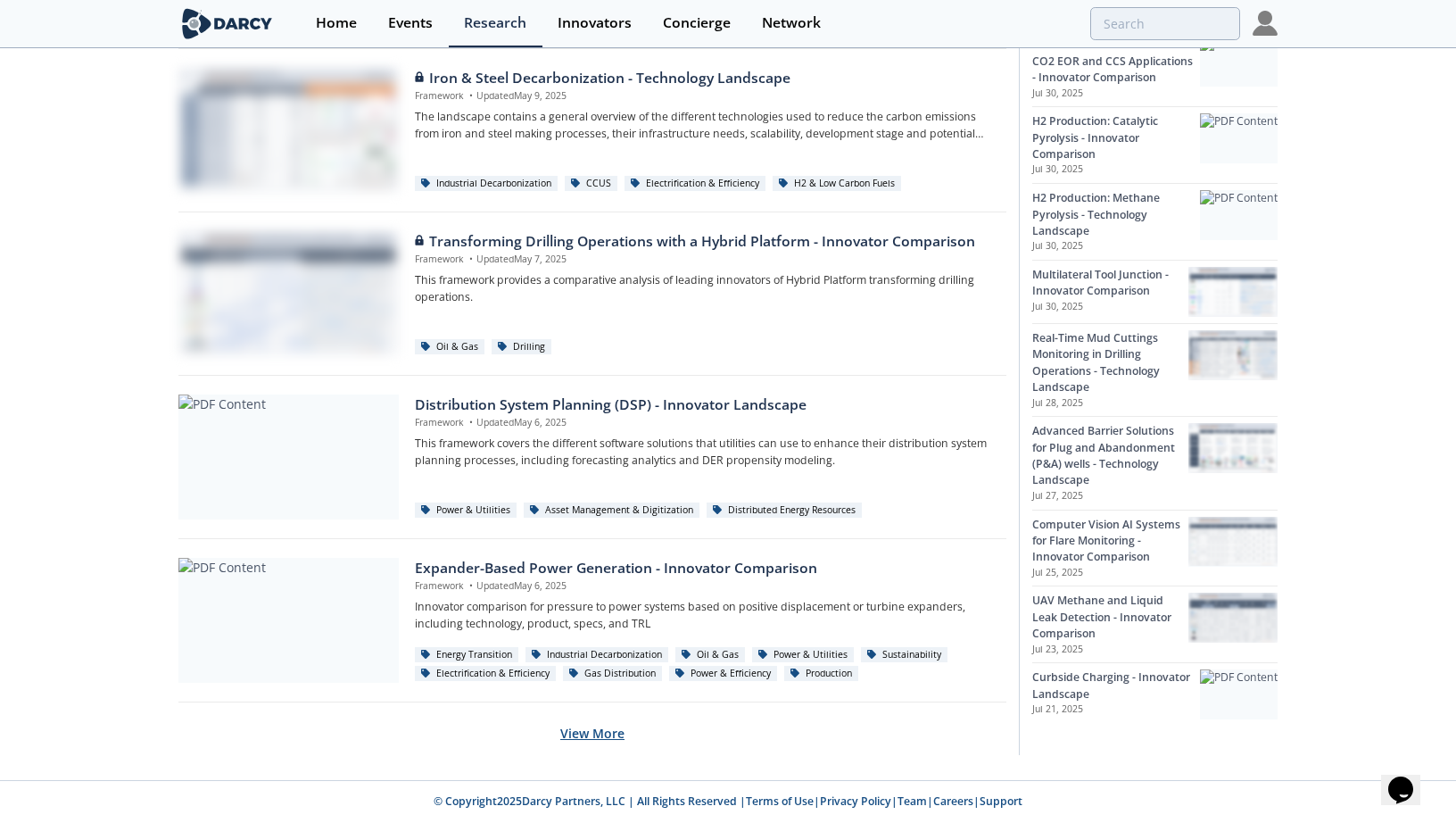 click on "View More" at bounding box center [592, 733] 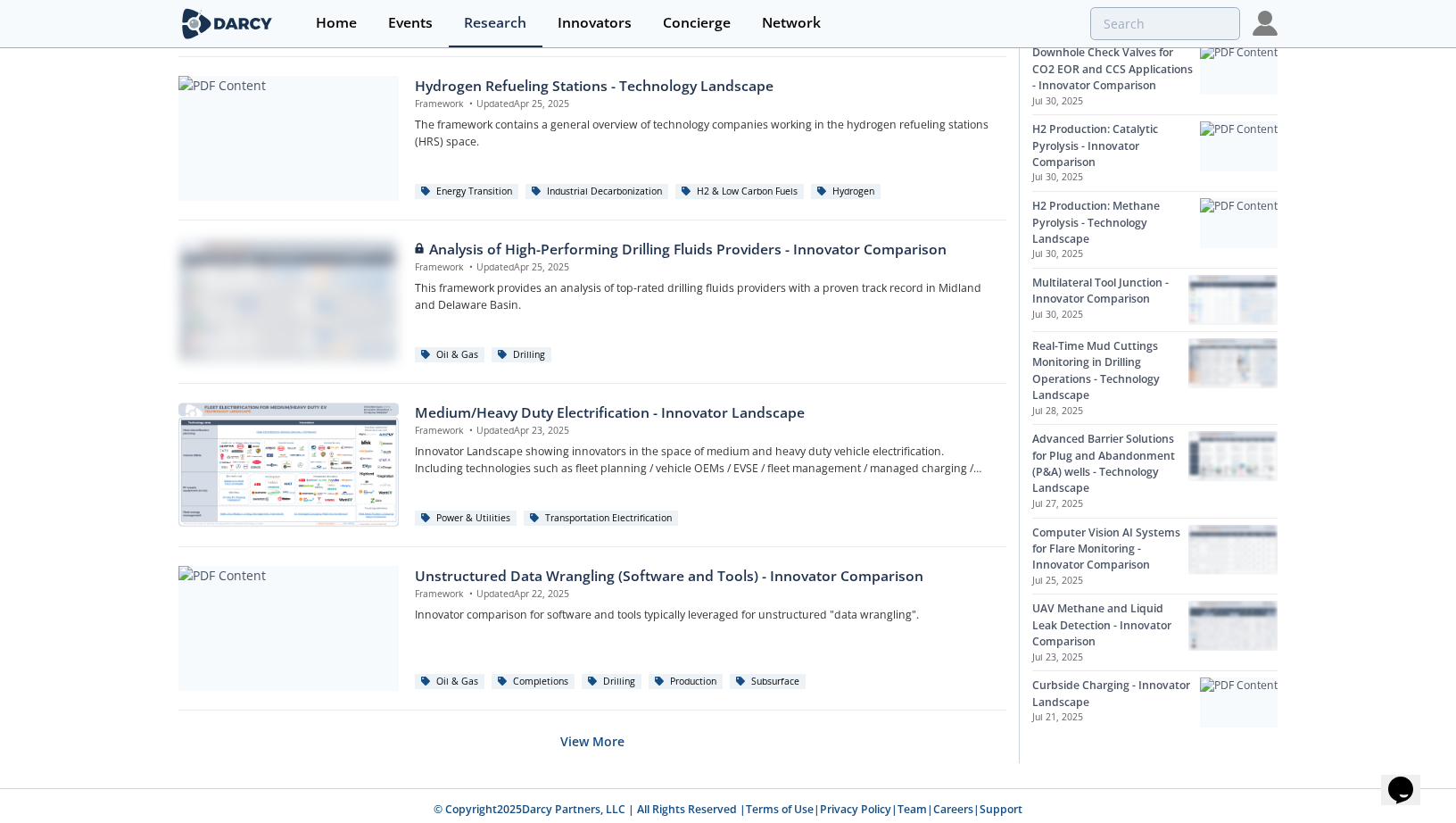 scroll, scrollTop: 10829, scrollLeft: 0, axis: vertical 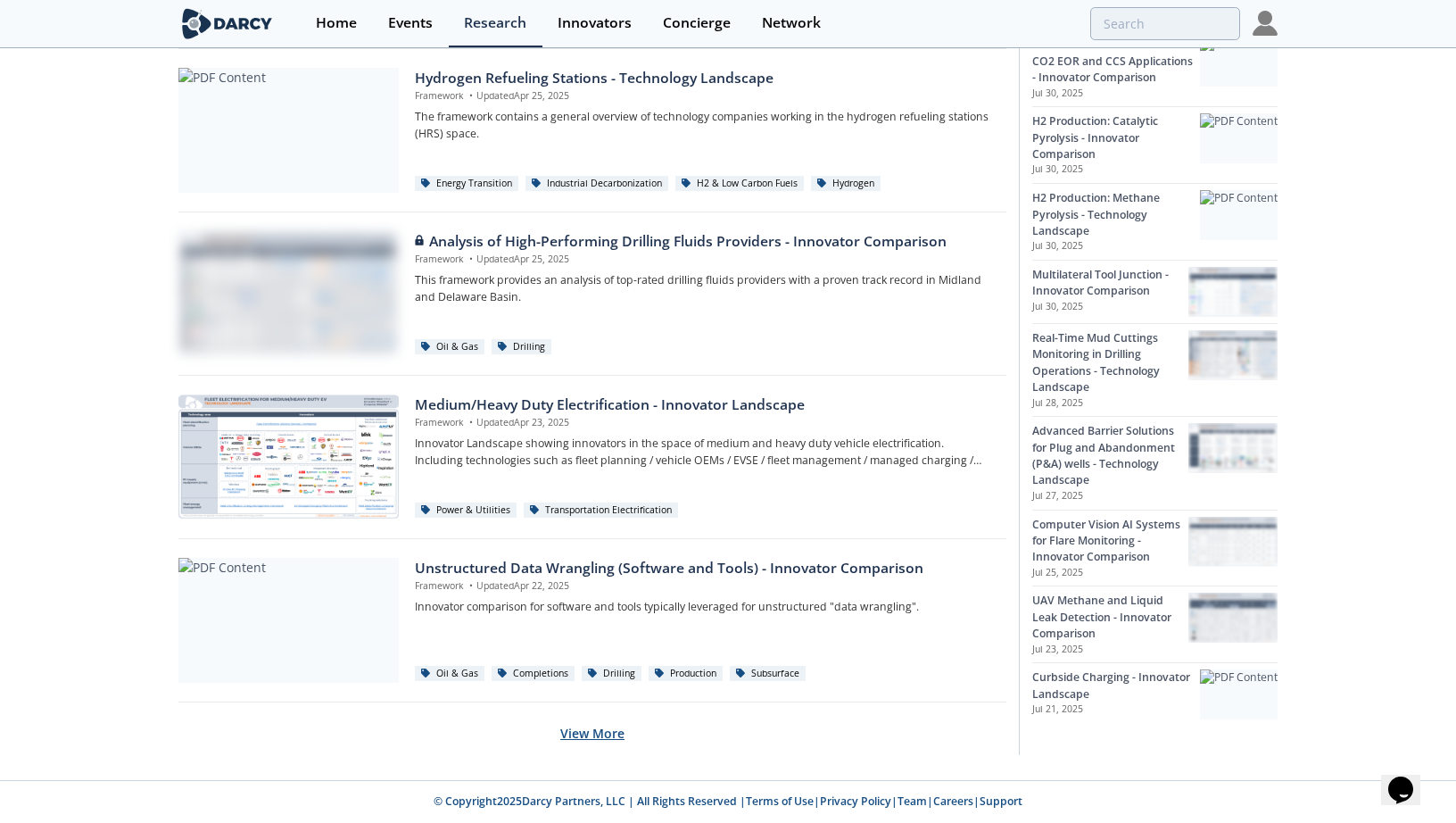 click on "View More" at bounding box center [592, 733] 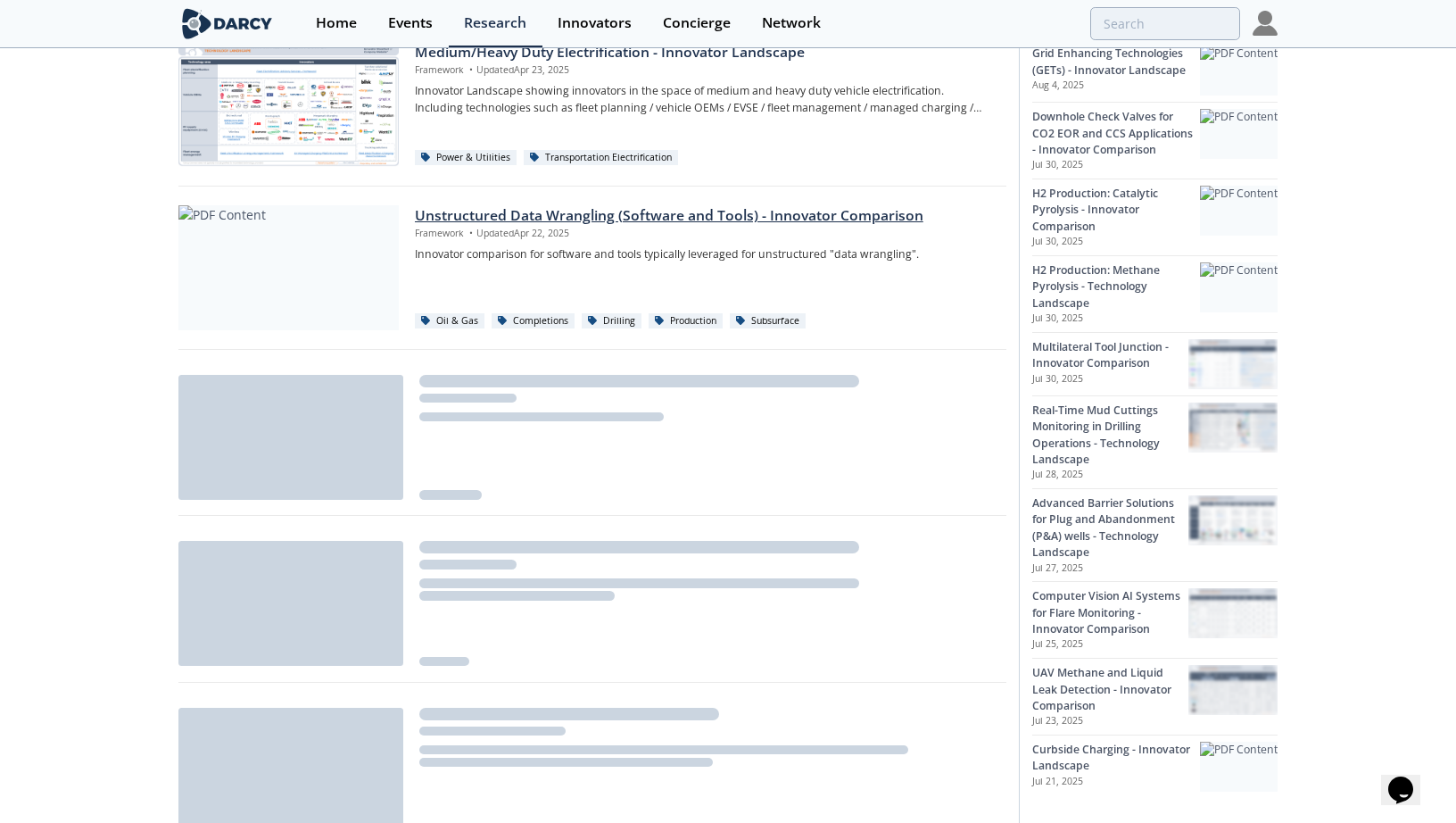 scroll, scrollTop: 11186, scrollLeft: 0, axis: vertical 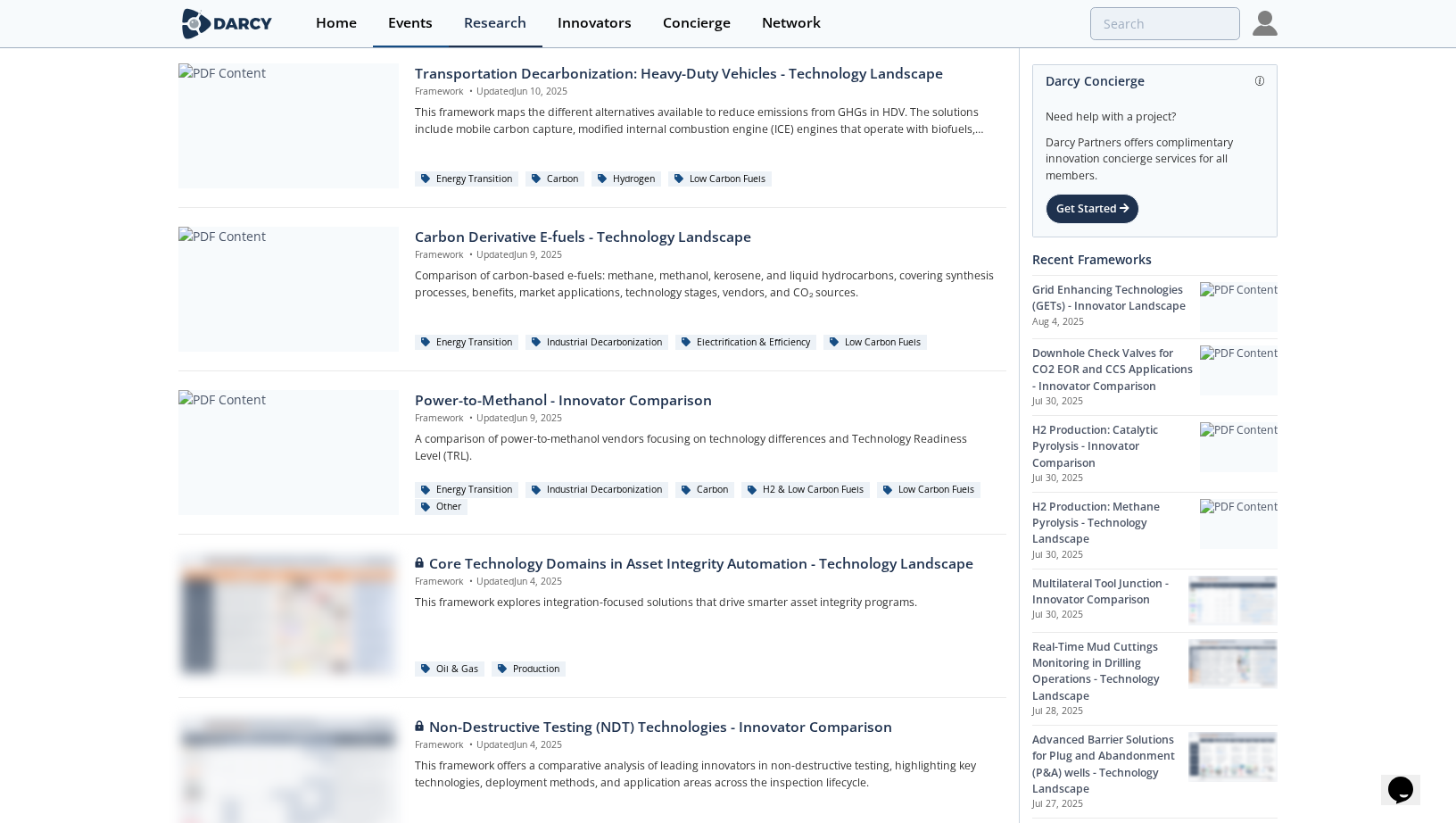 click on "Events" at bounding box center (410, 23) 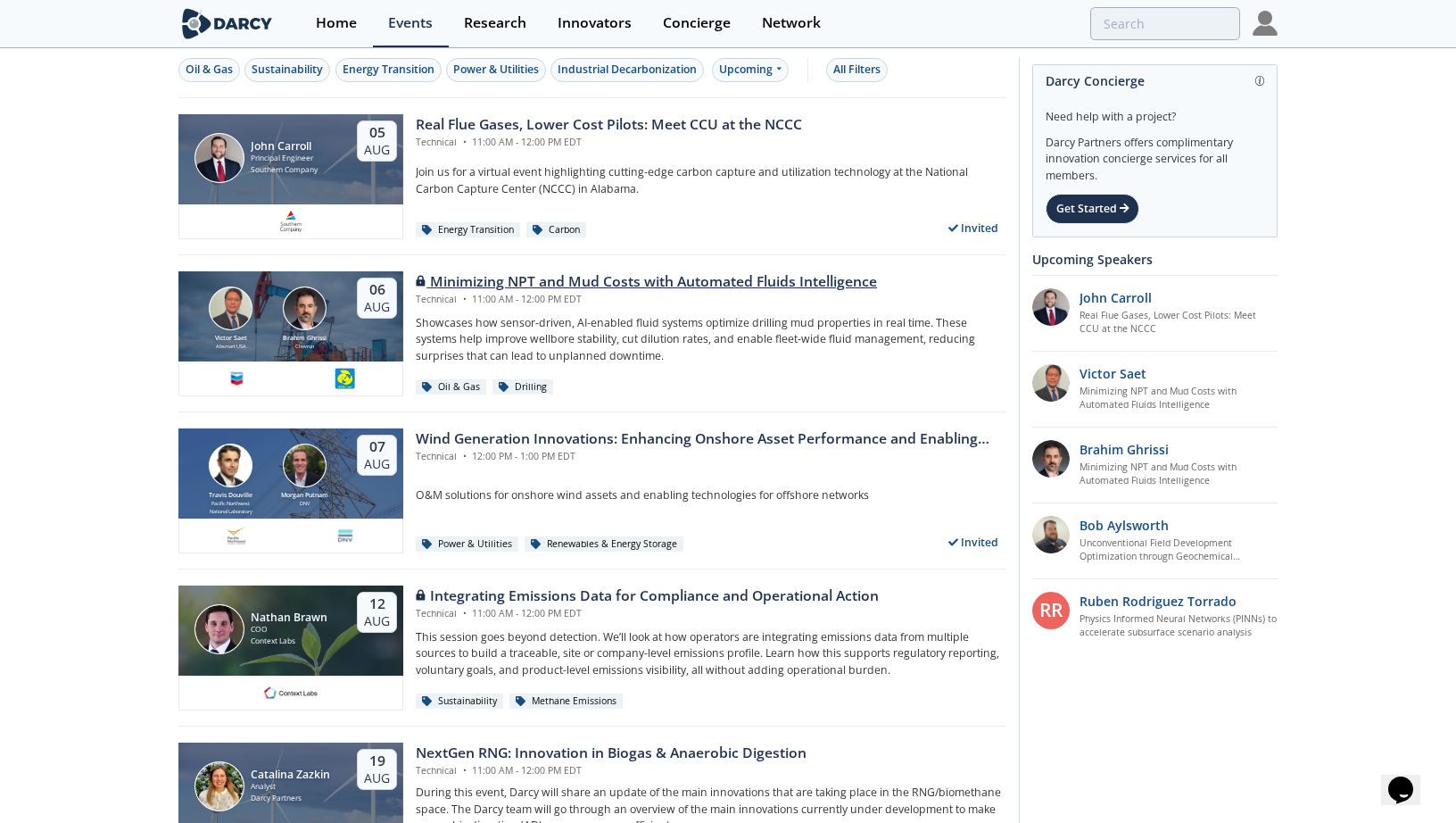 scroll, scrollTop: 0, scrollLeft: 0, axis: both 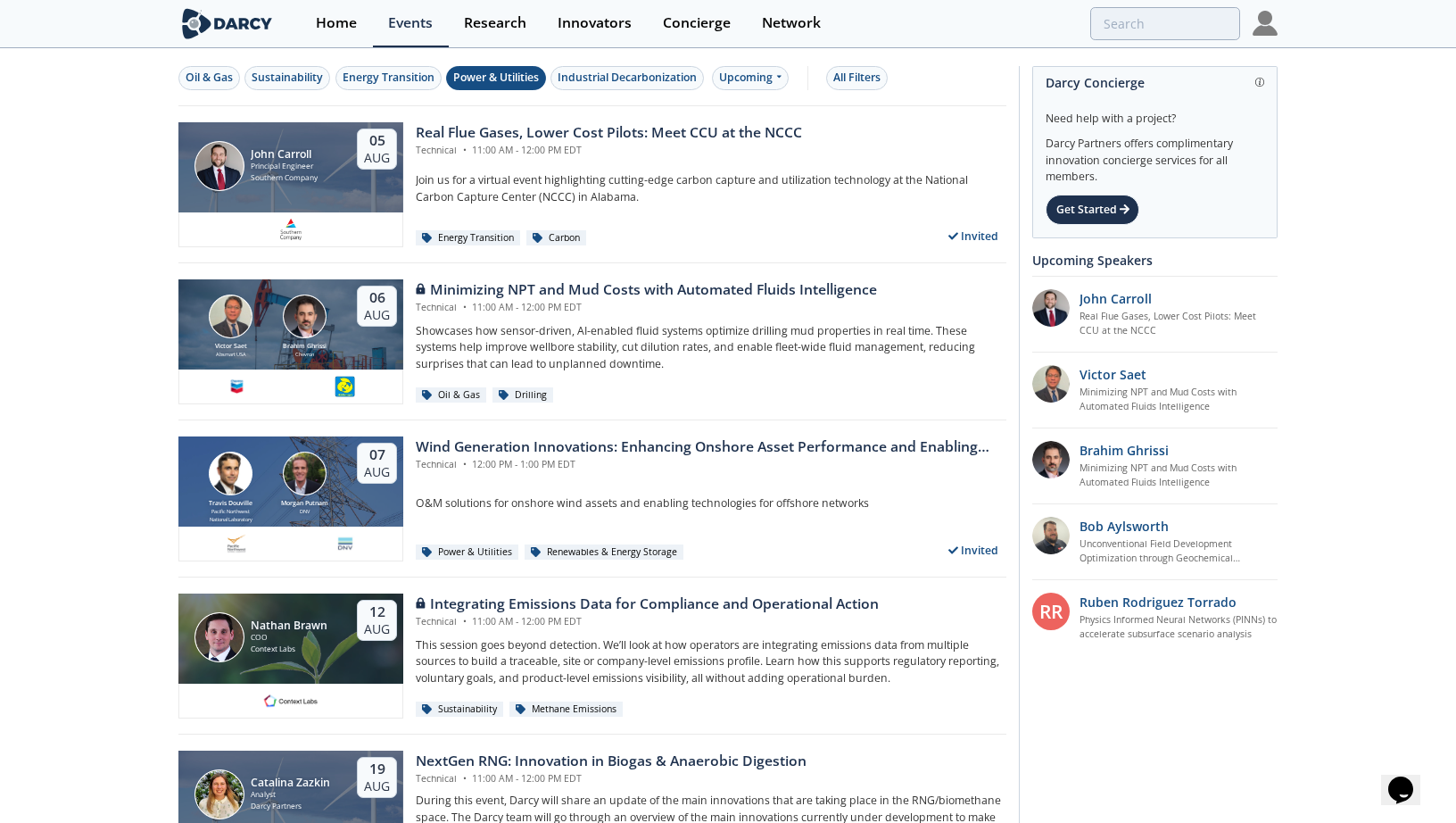click on "Power & Utilities" at bounding box center (496, 78) 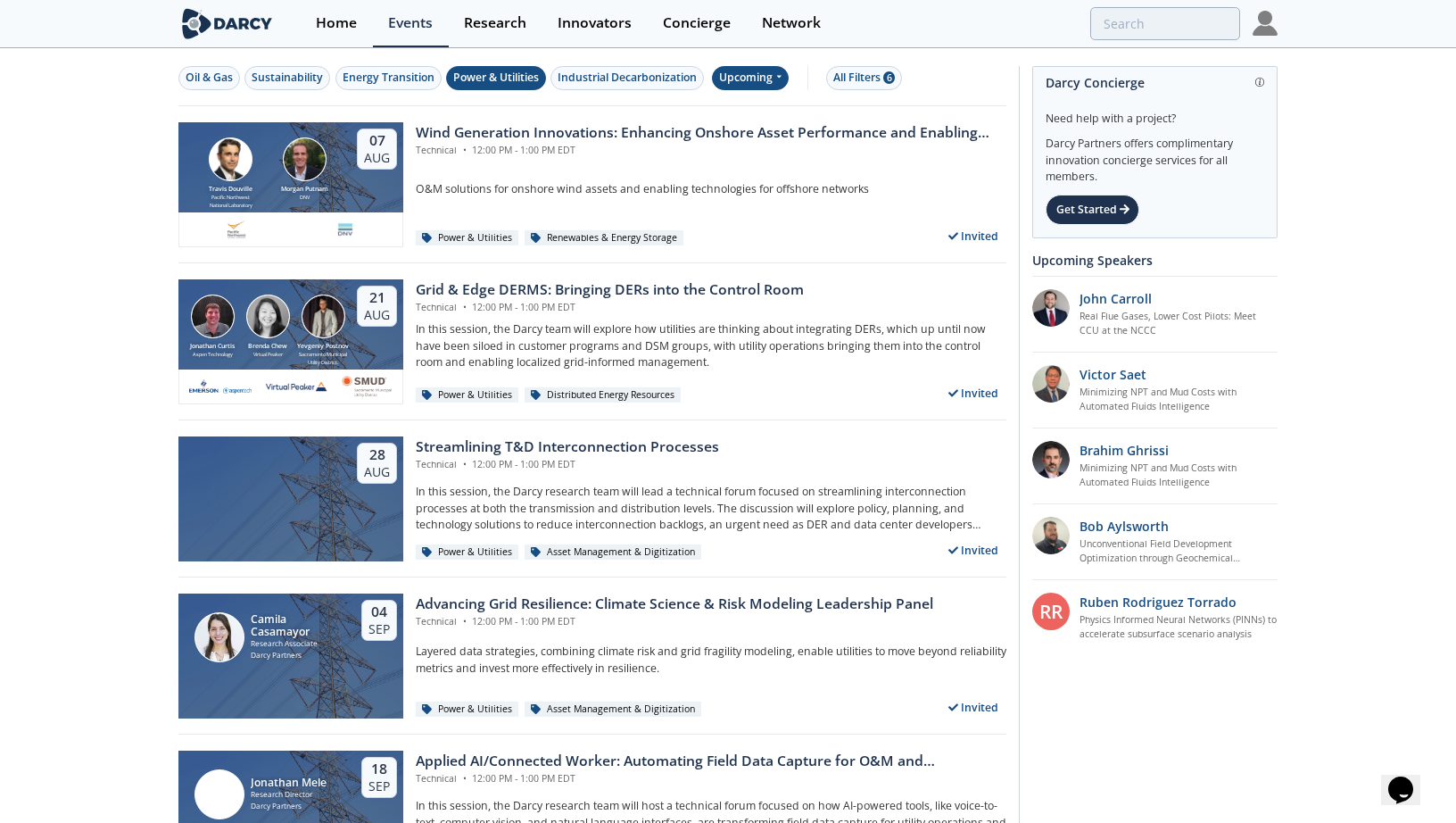 click 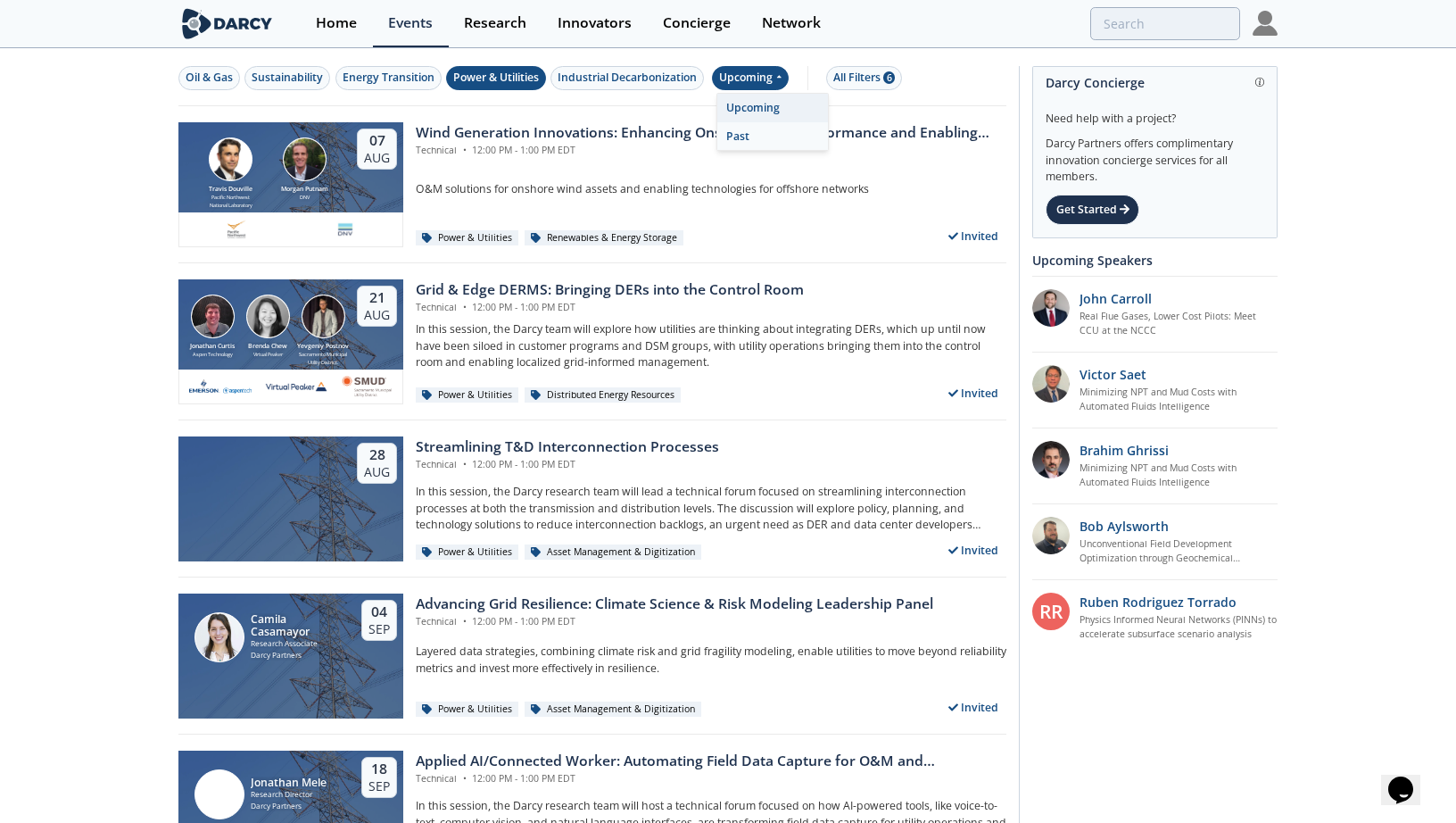 click on "Past" at bounding box center [773, 137] 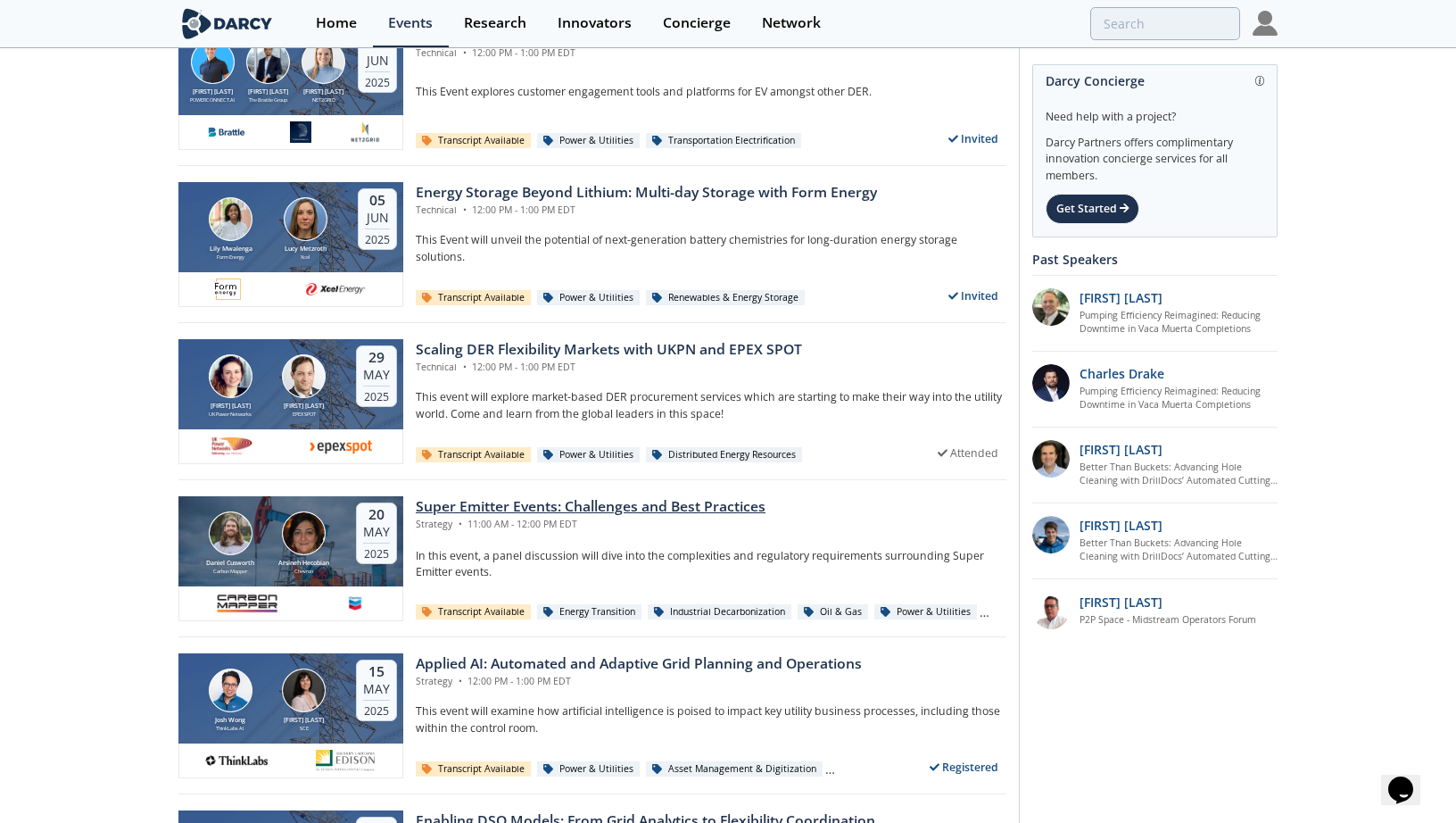 scroll, scrollTop: 179, scrollLeft: 0, axis: vertical 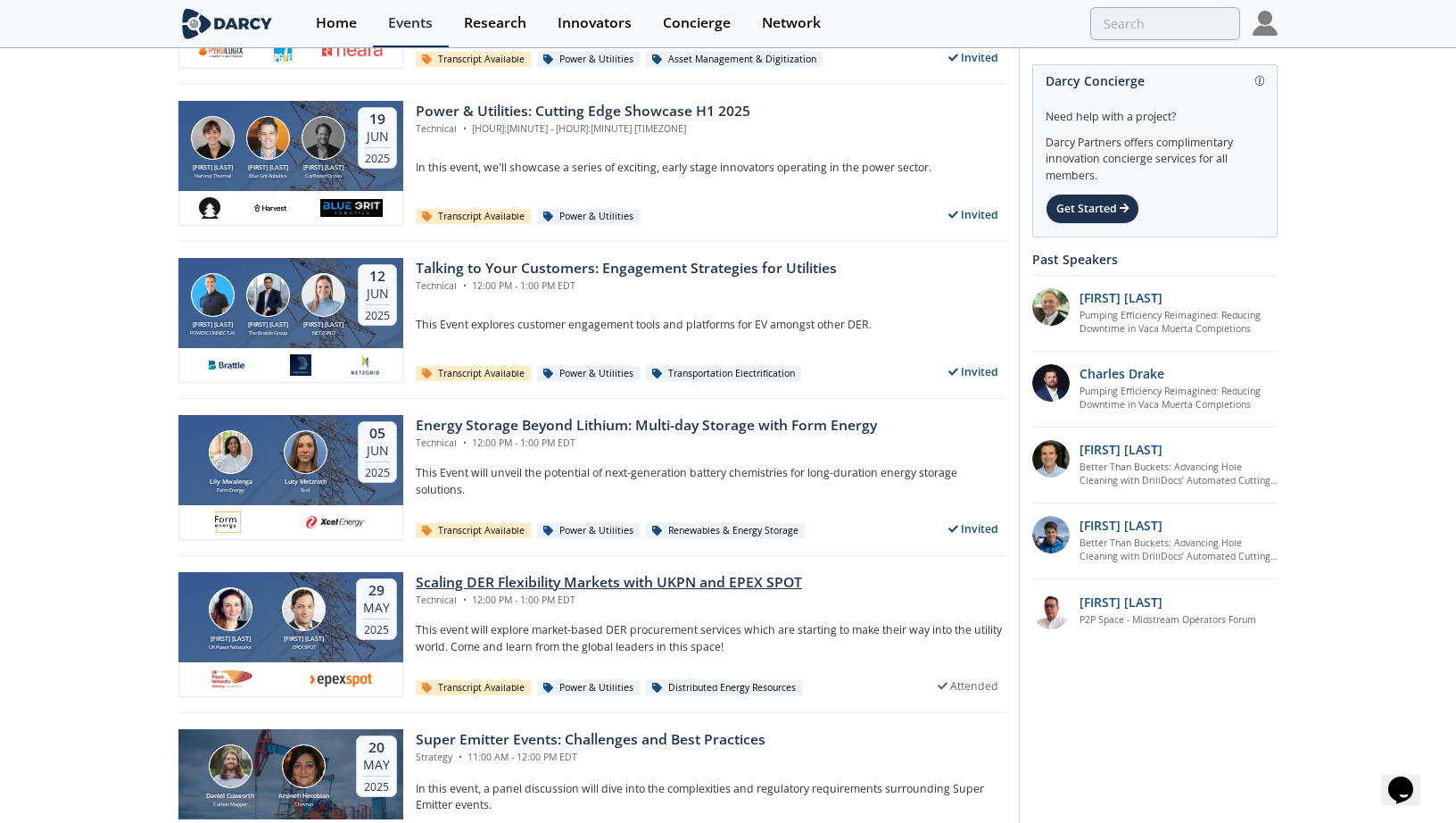 click on "[FIRST] [LAST]
EPEX SPOT" at bounding box center (304, 619) 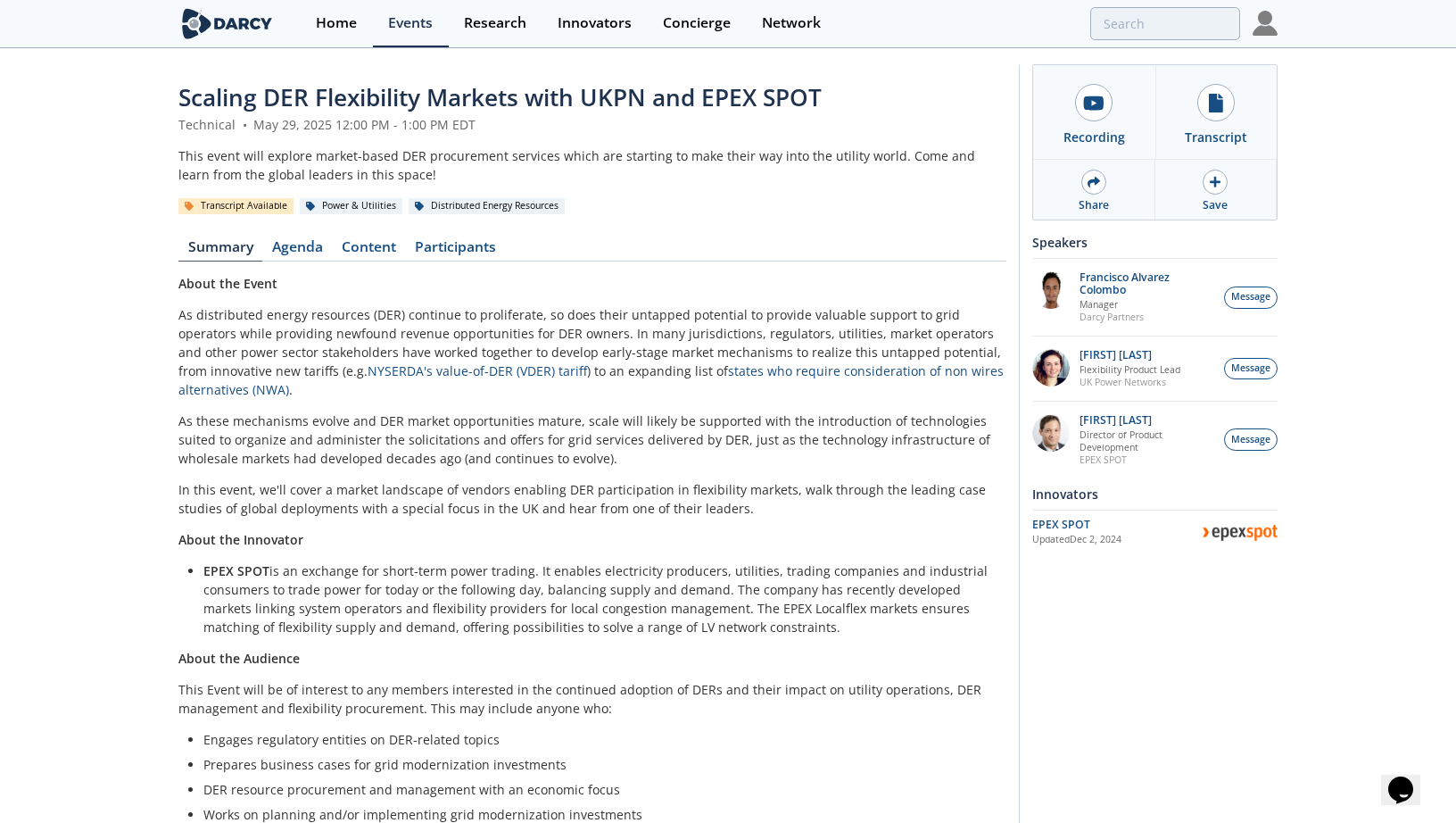 scroll, scrollTop: 0, scrollLeft: 0, axis: both 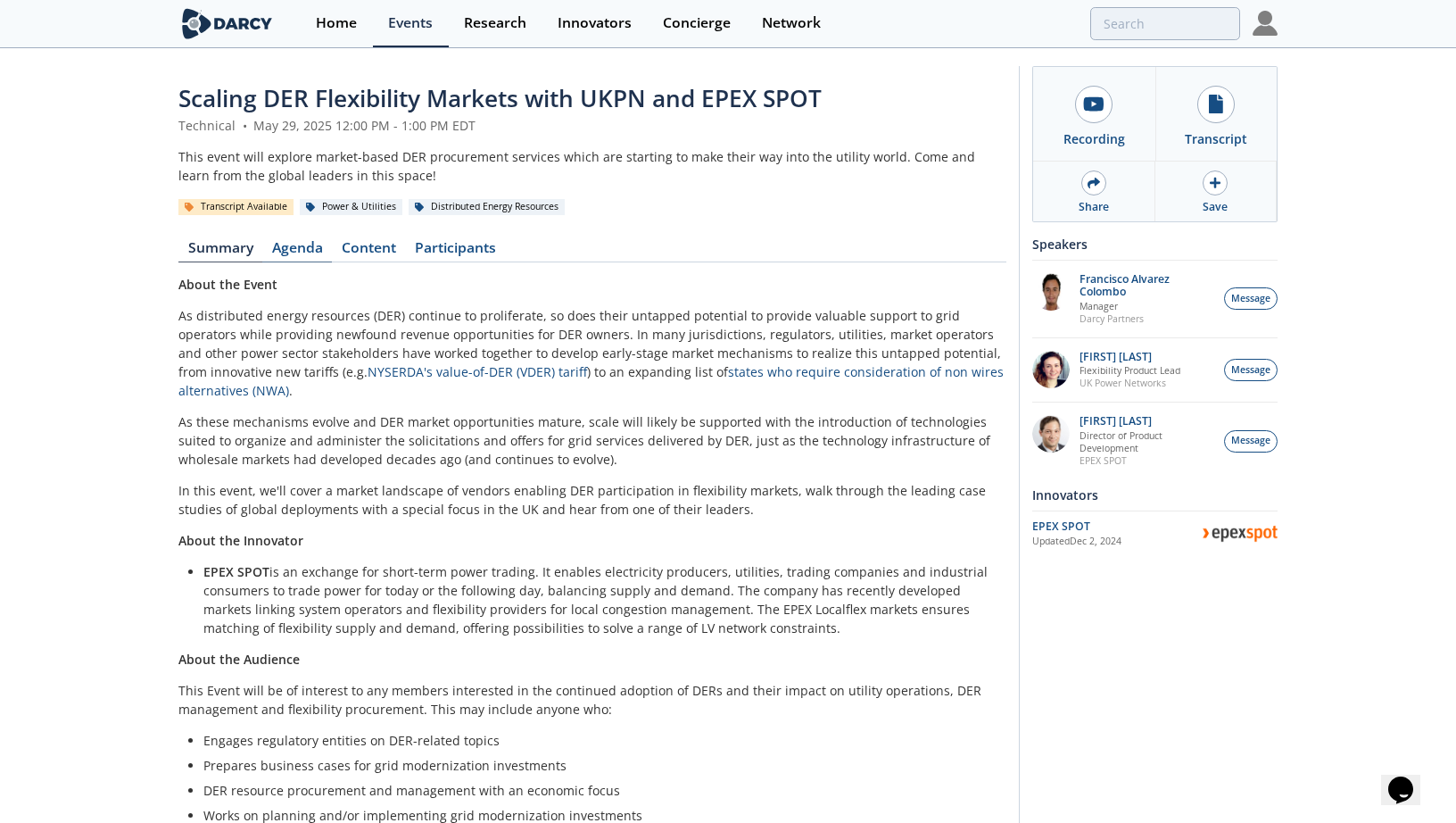 click on "Agenda" at bounding box center [297, 252] 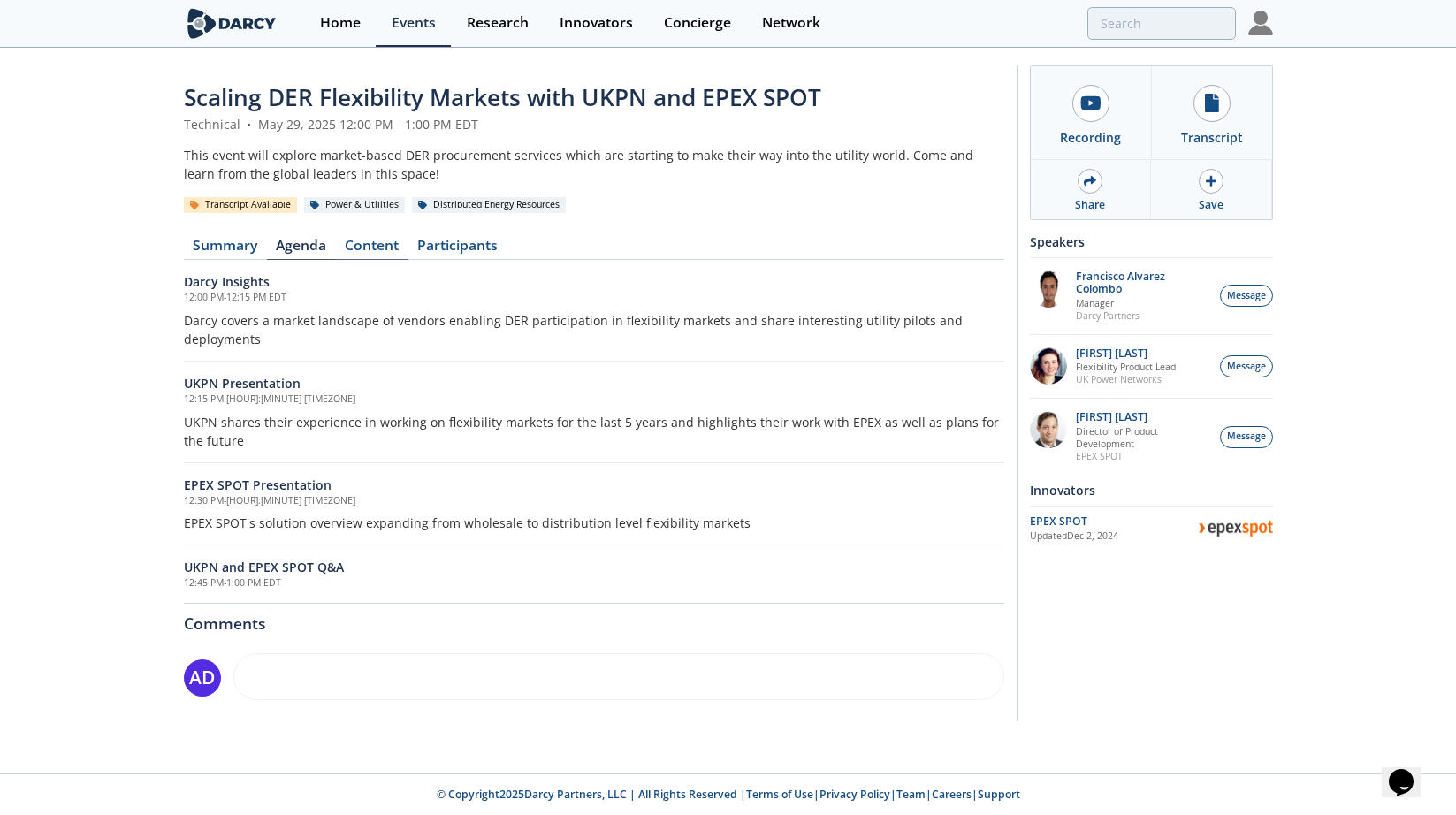 click on "Content" at bounding box center [372, 249] 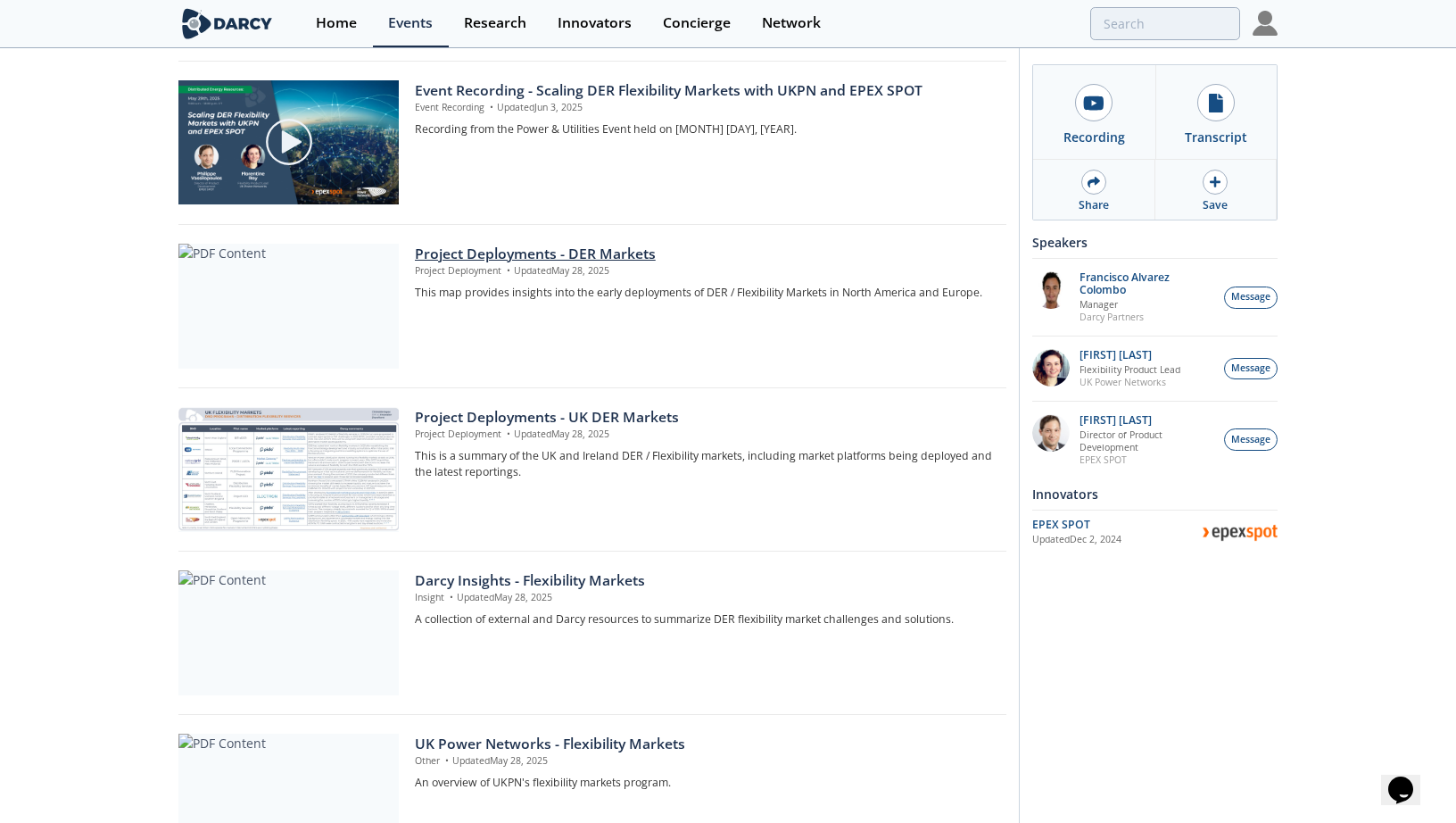scroll, scrollTop: 536, scrollLeft: 0, axis: vertical 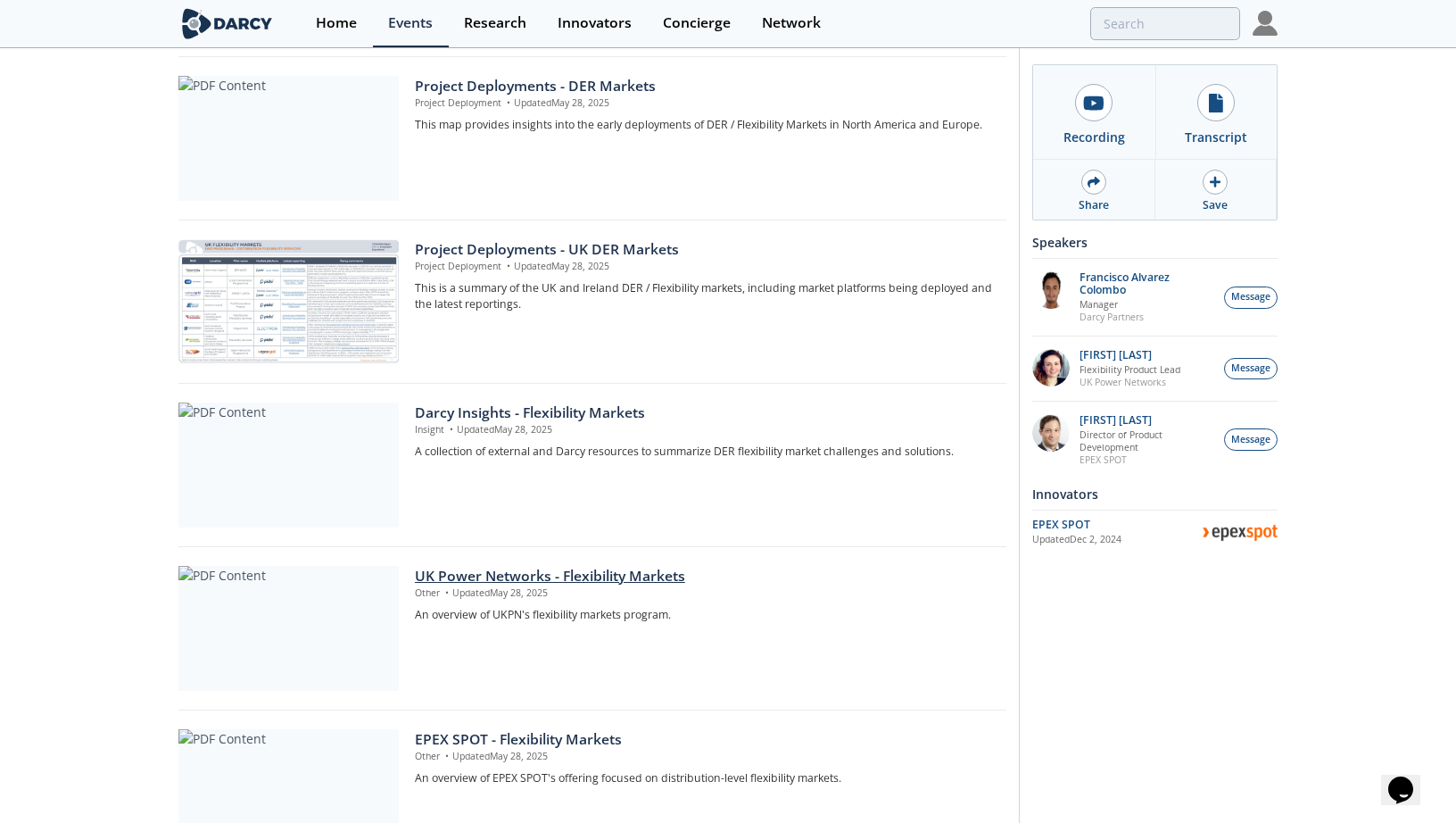 click at bounding box center (288, 628) 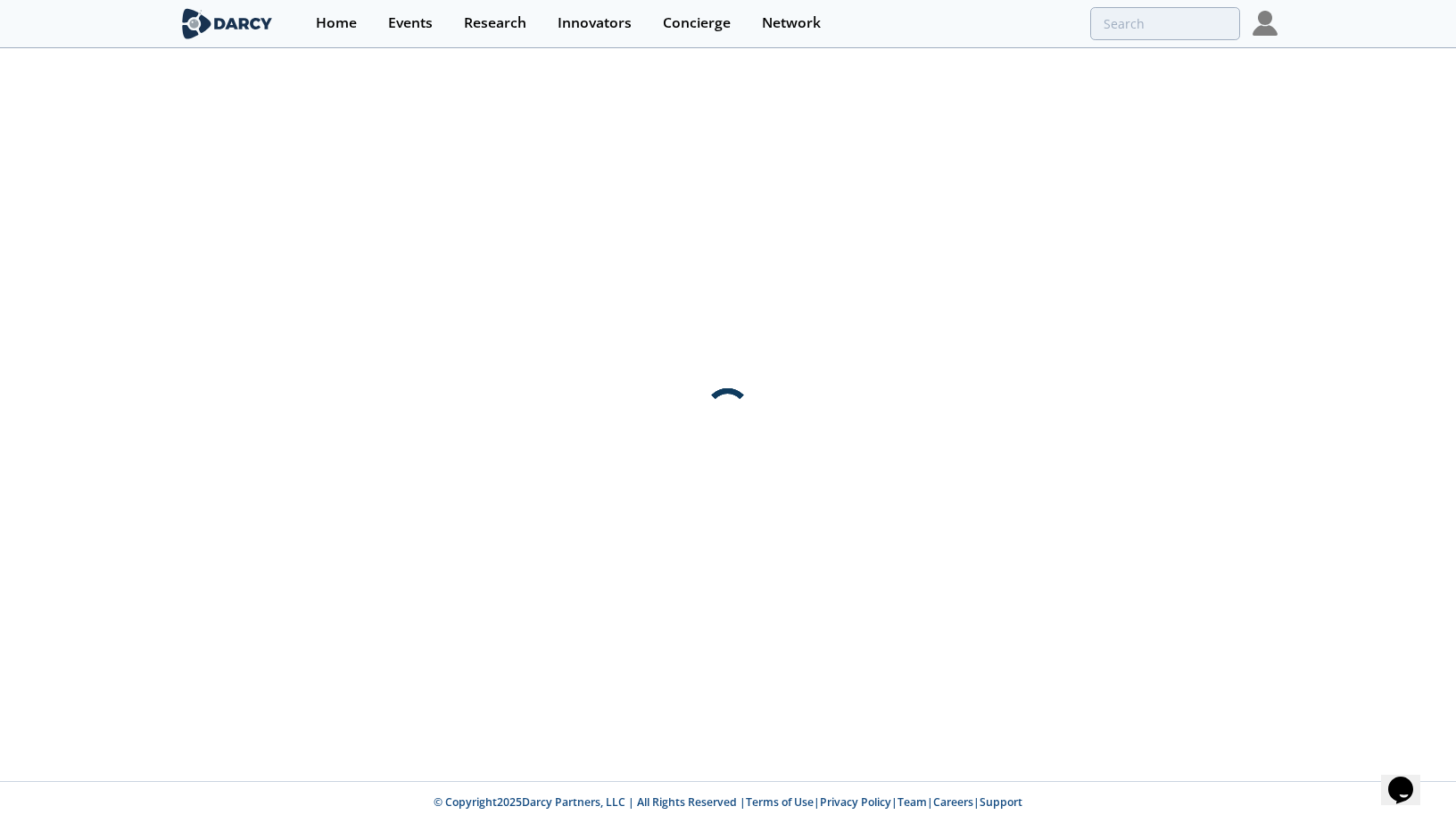 scroll, scrollTop: 0, scrollLeft: 0, axis: both 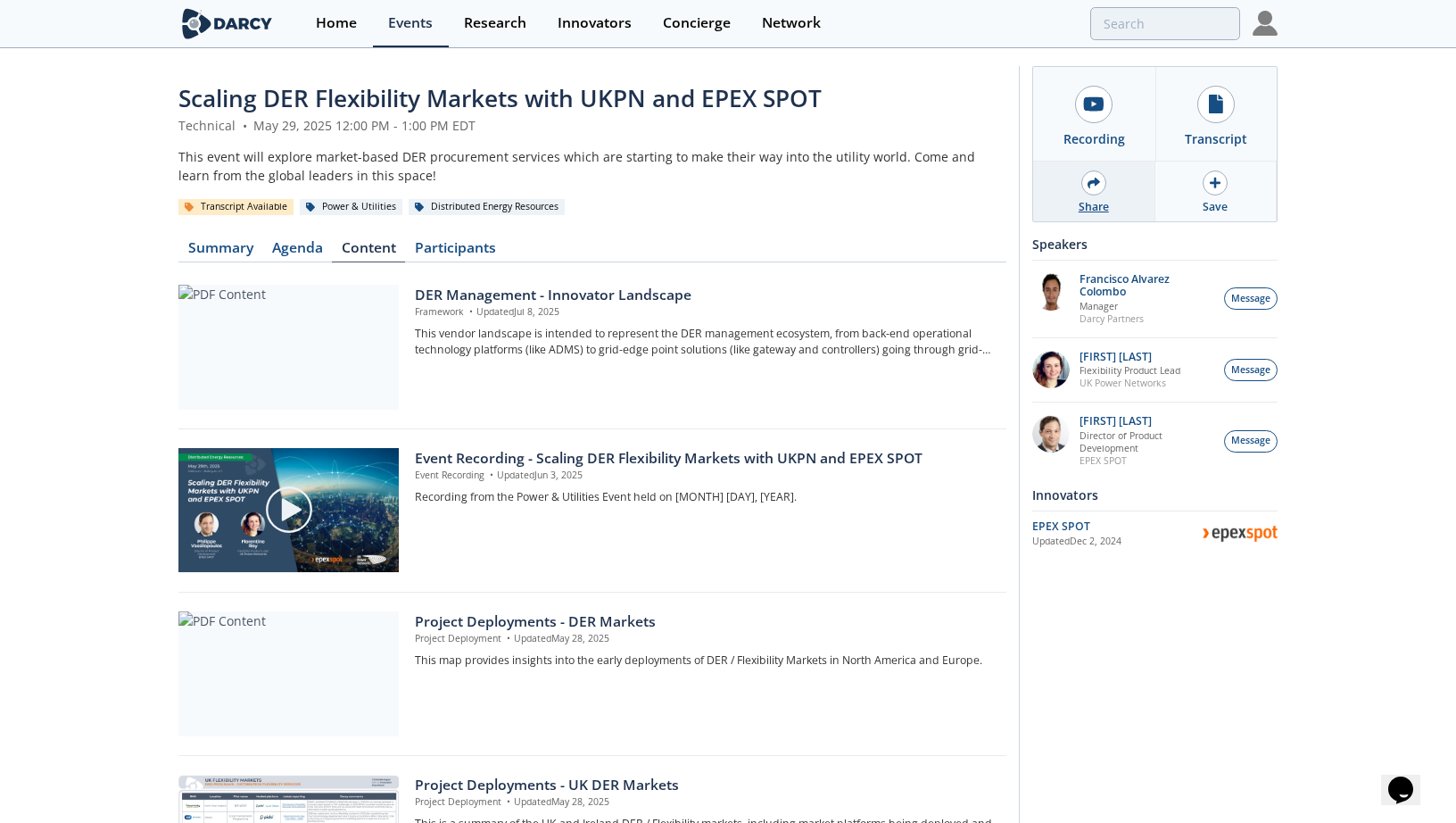 click at bounding box center [1094, 183] 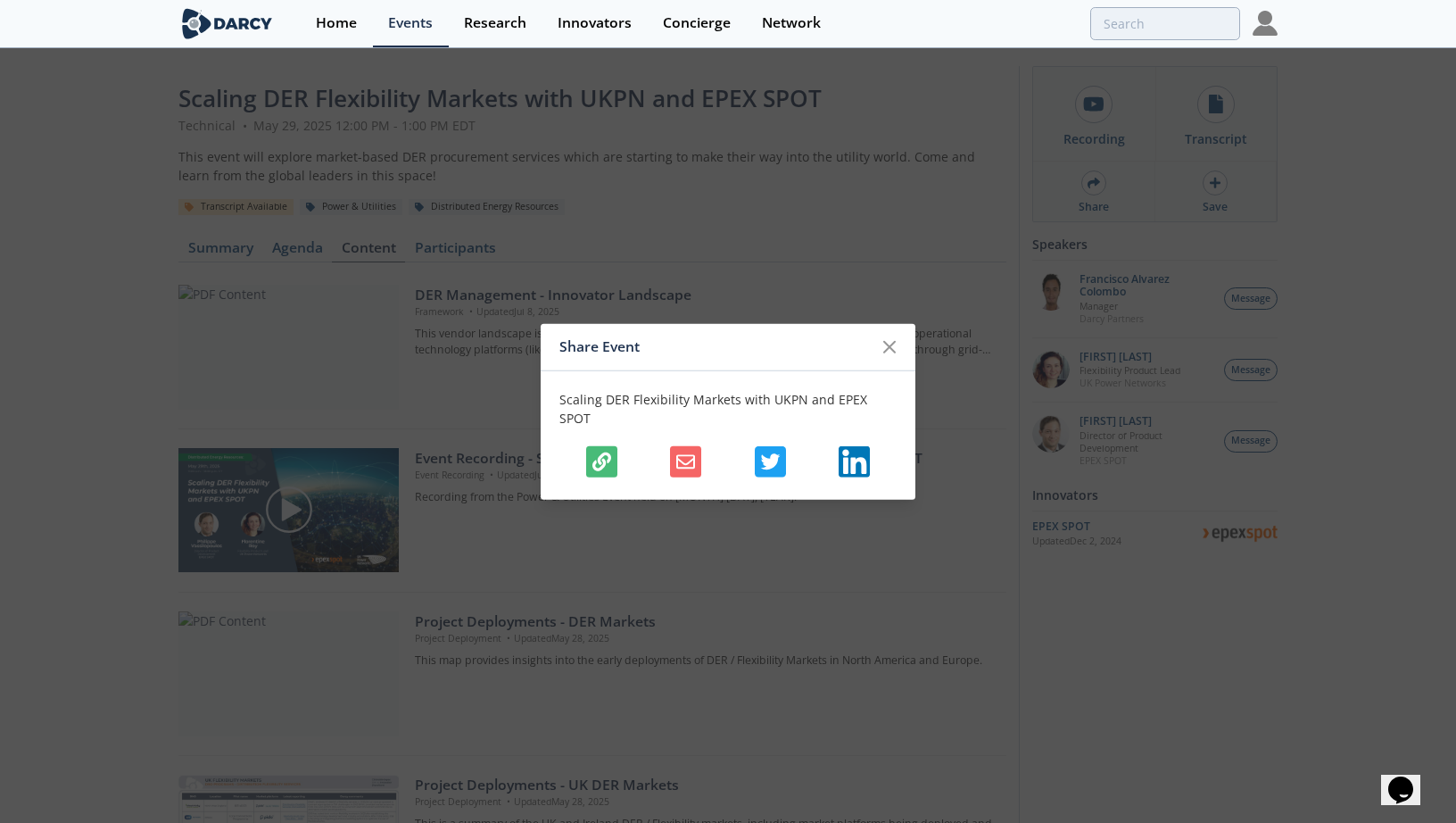 click 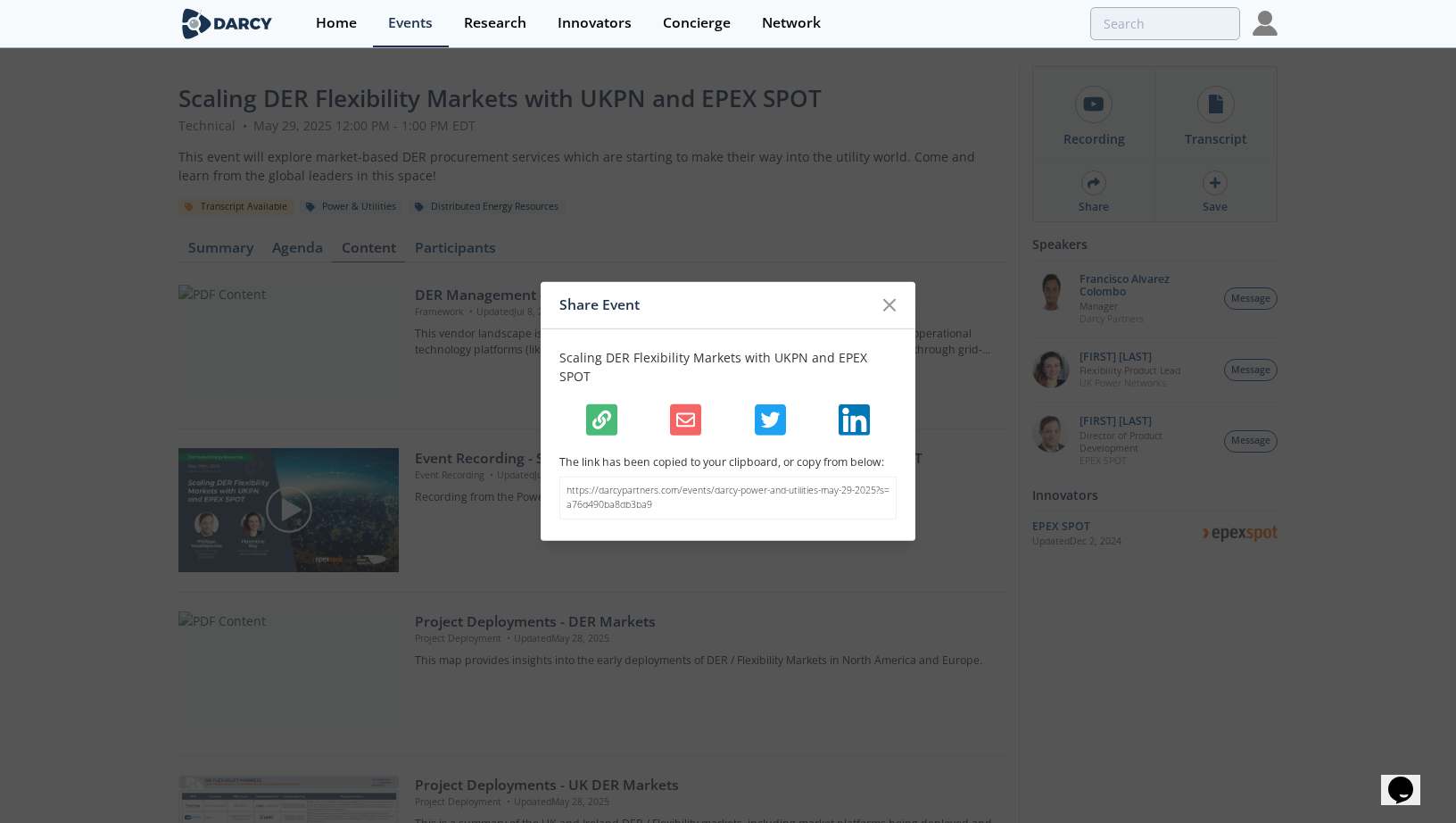 click on "https://darcypartners.com/events/darcy-power-and-utilities-may-29-2025?s=a76d490ba8db3ba9" at bounding box center [728, 498] 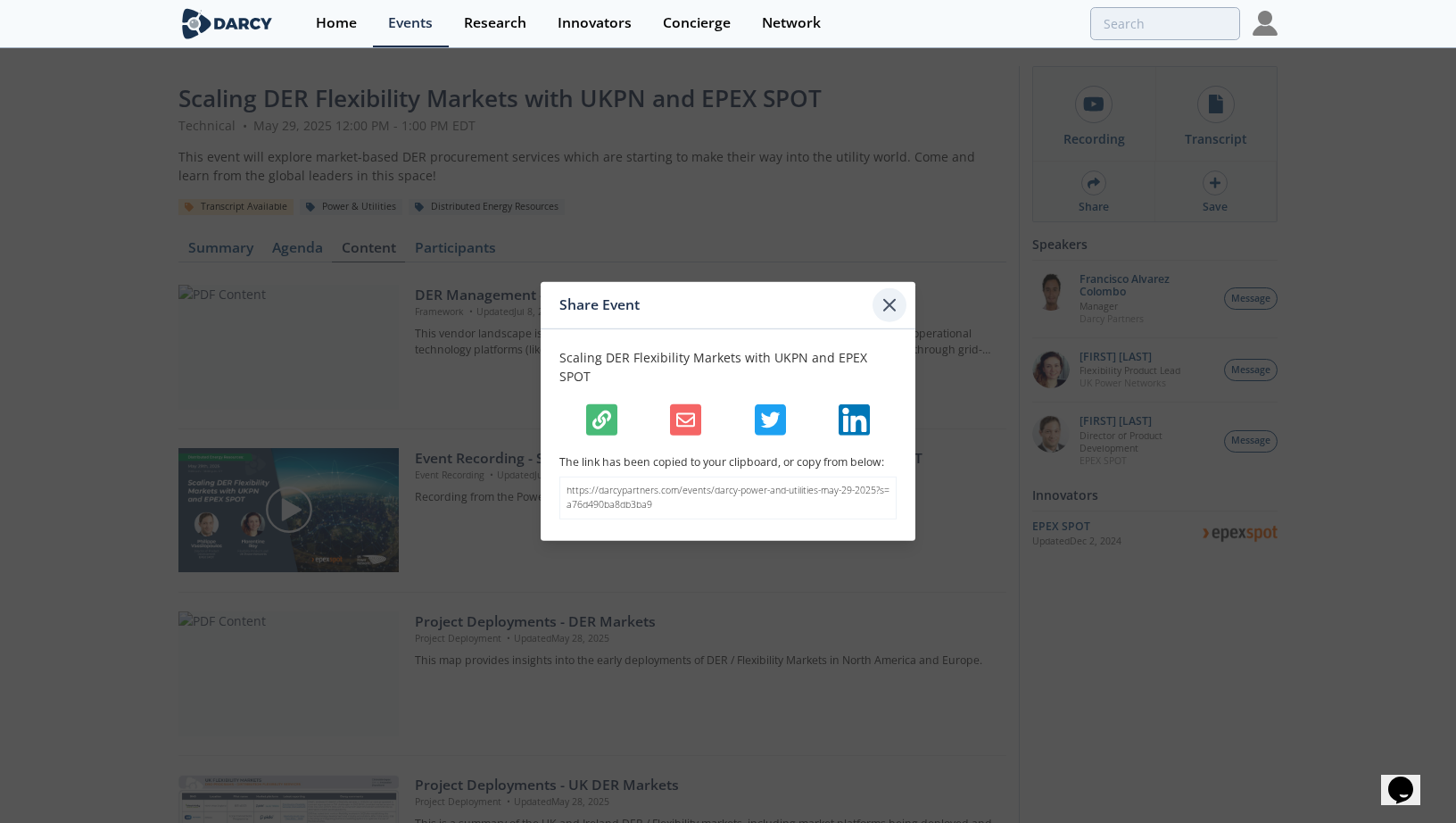 click at bounding box center [889, 305] 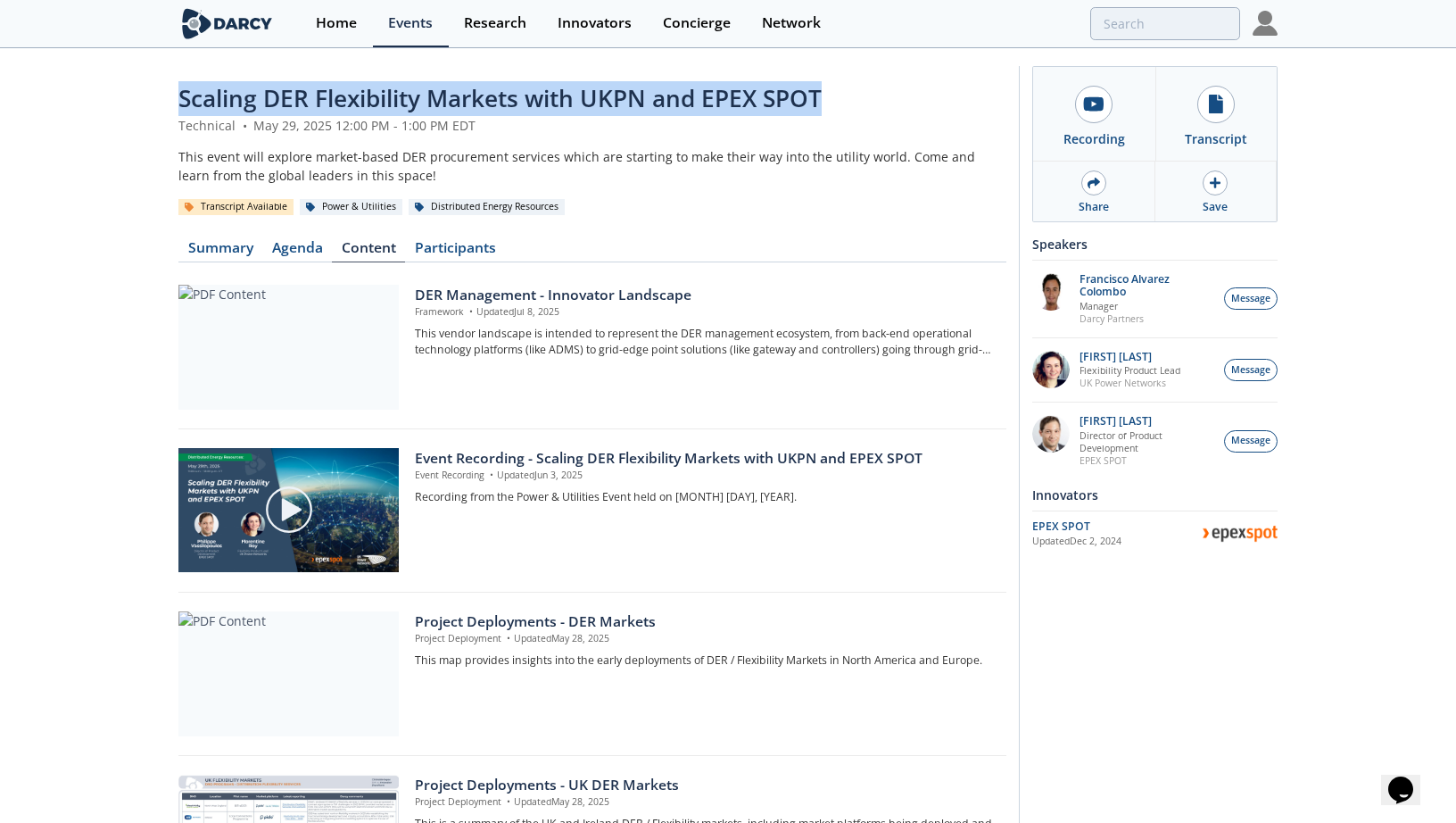 drag, startPoint x: 181, startPoint y: 96, endPoint x: 848, endPoint y: 91, distance: 667.0187 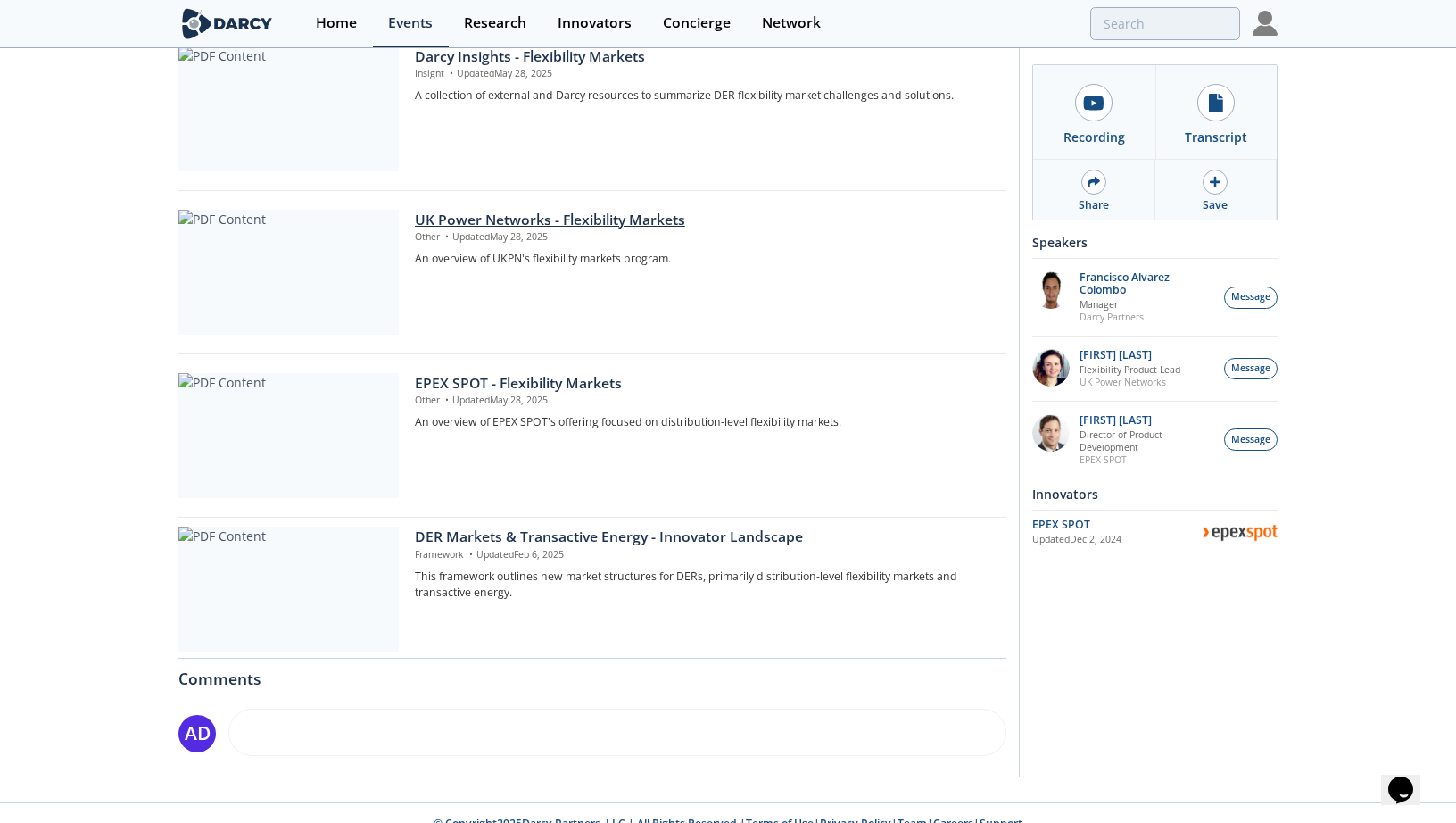scroll, scrollTop: 893, scrollLeft: 0, axis: vertical 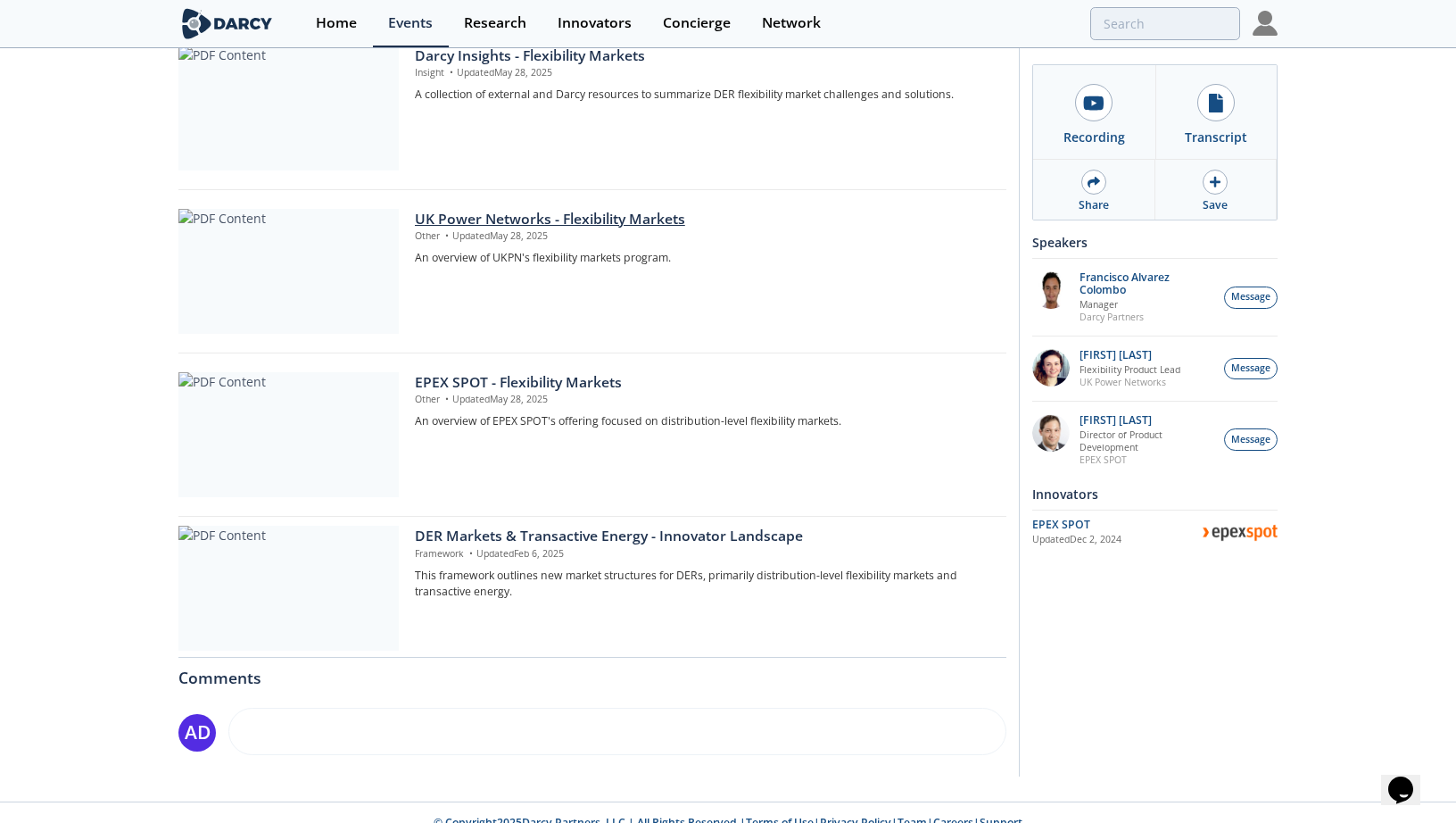 click at bounding box center [288, 271] 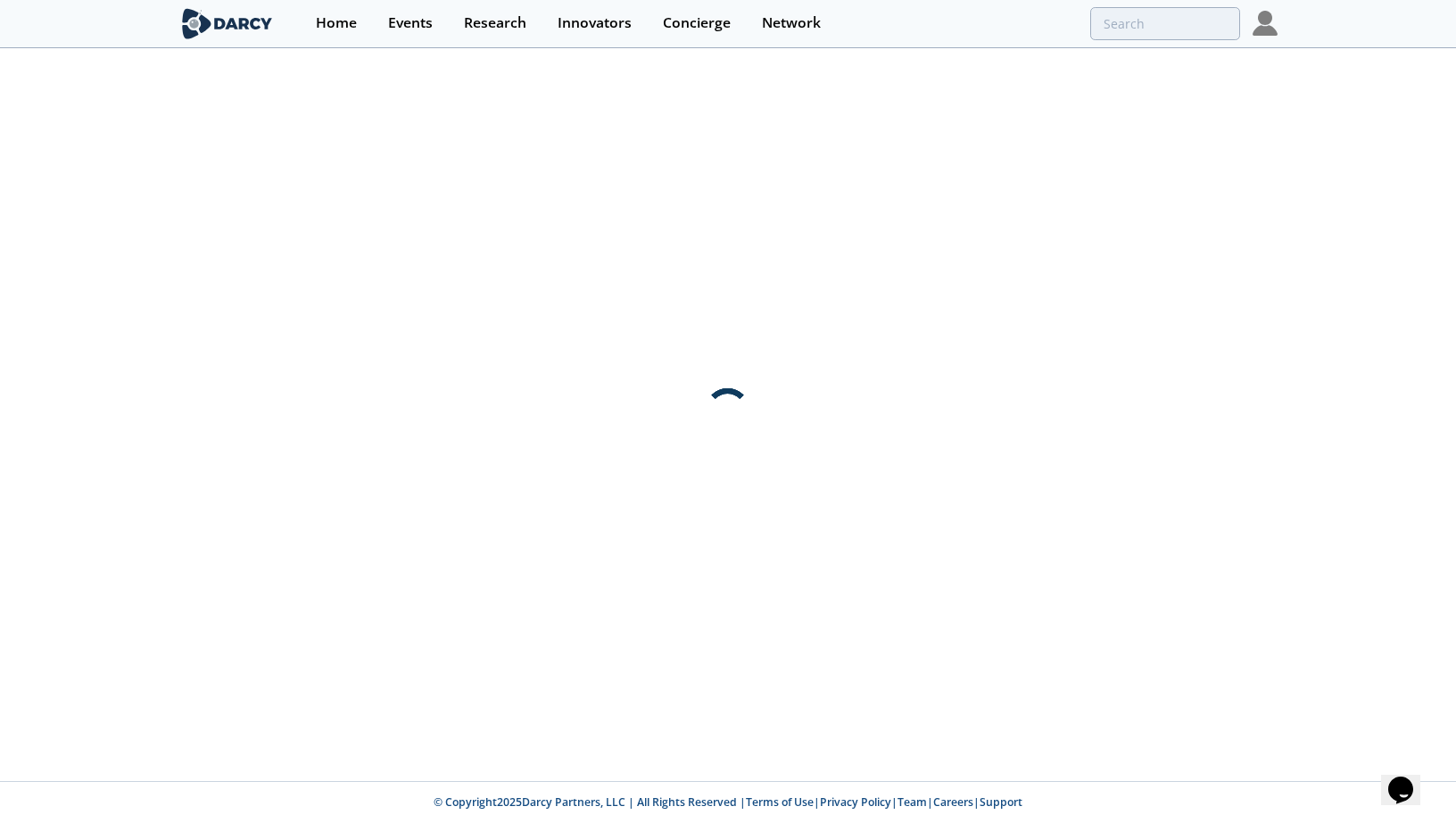 scroll, scrollTop: 0, scrollLeft: 0, axis: both 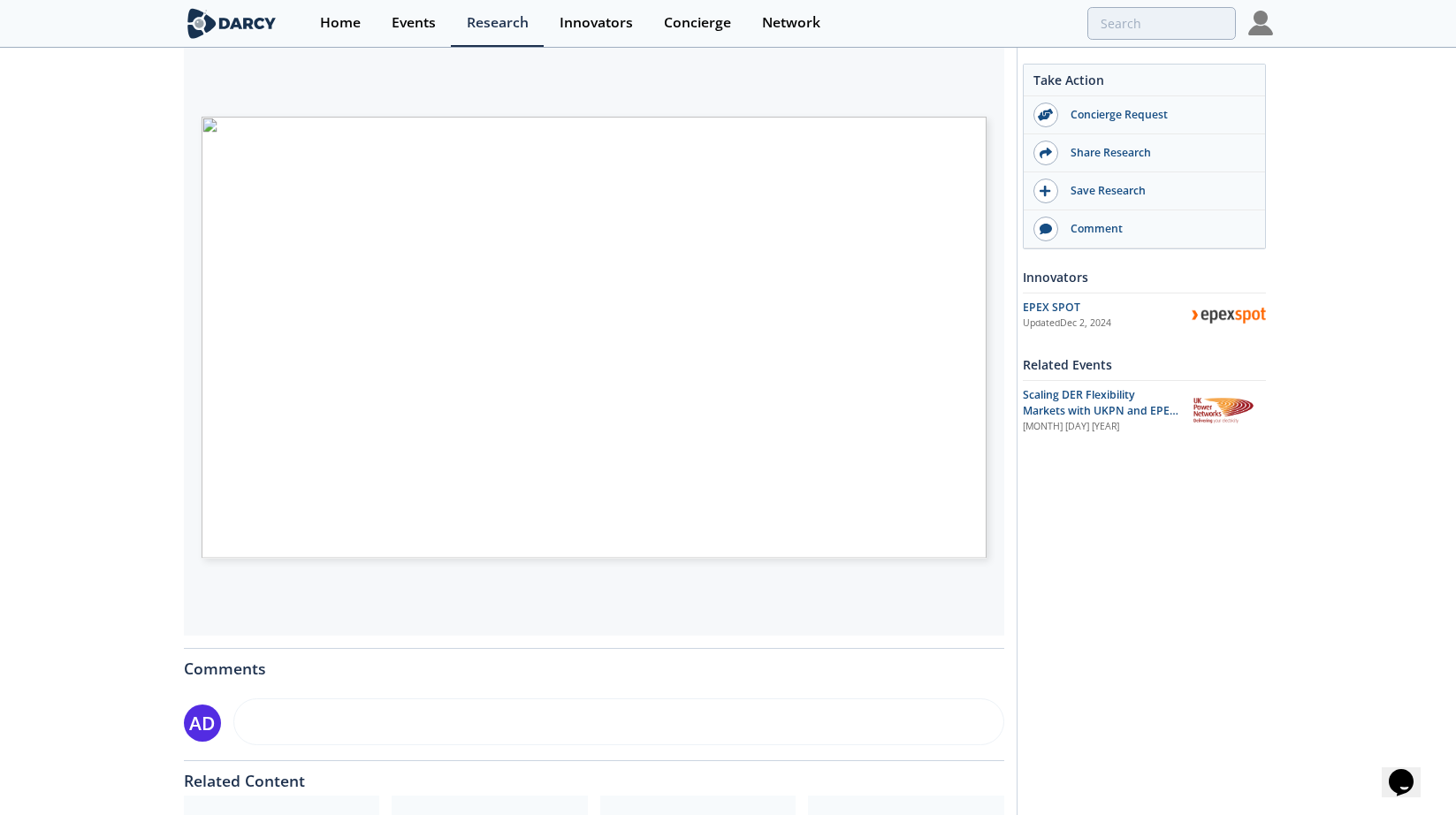 type on "1" 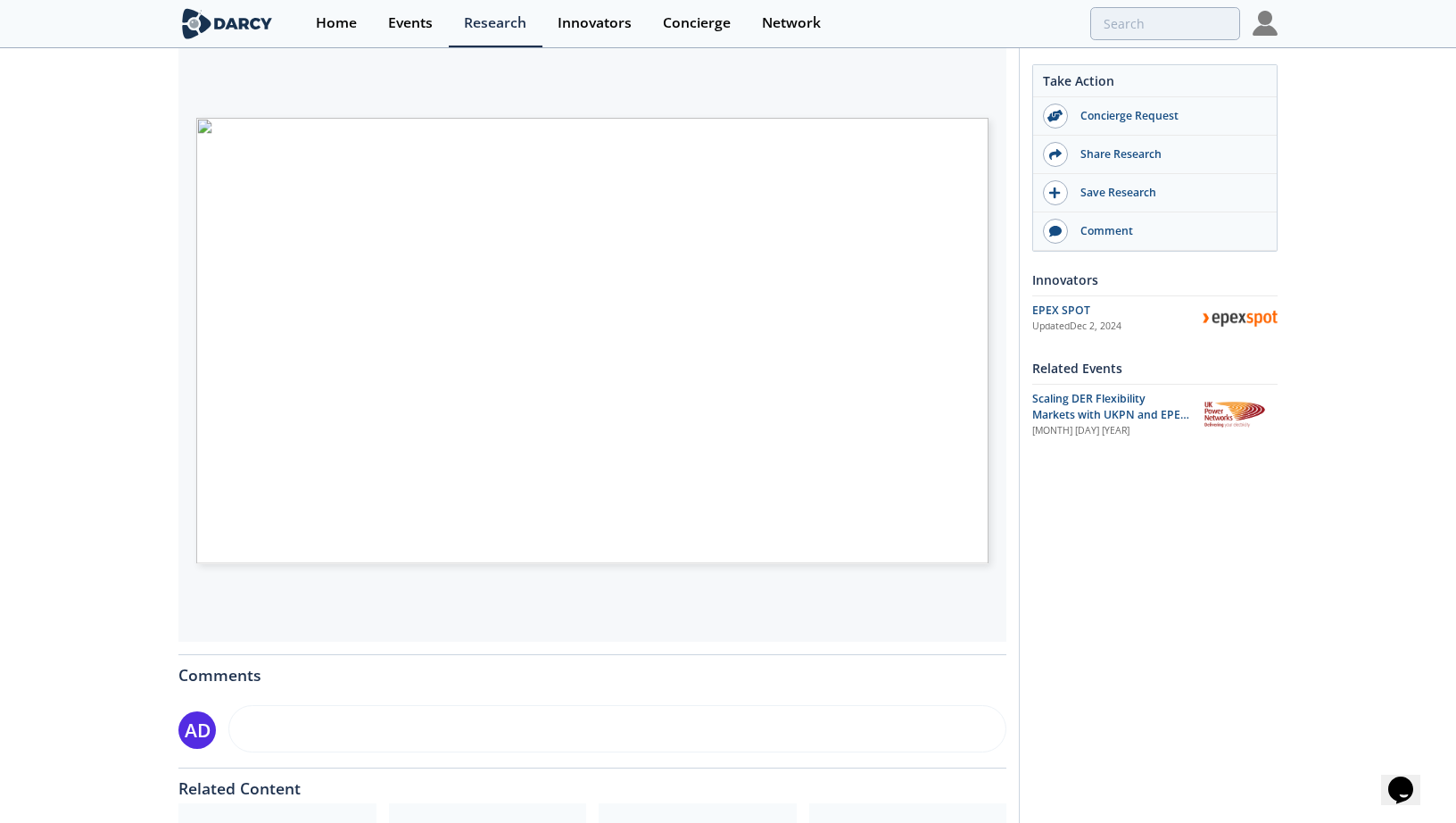 click on "Take Action
Concierge Request
Share Research
Save Research
Comment
Innovators
EPEX SPOT" at bounding box center [1148, 406] 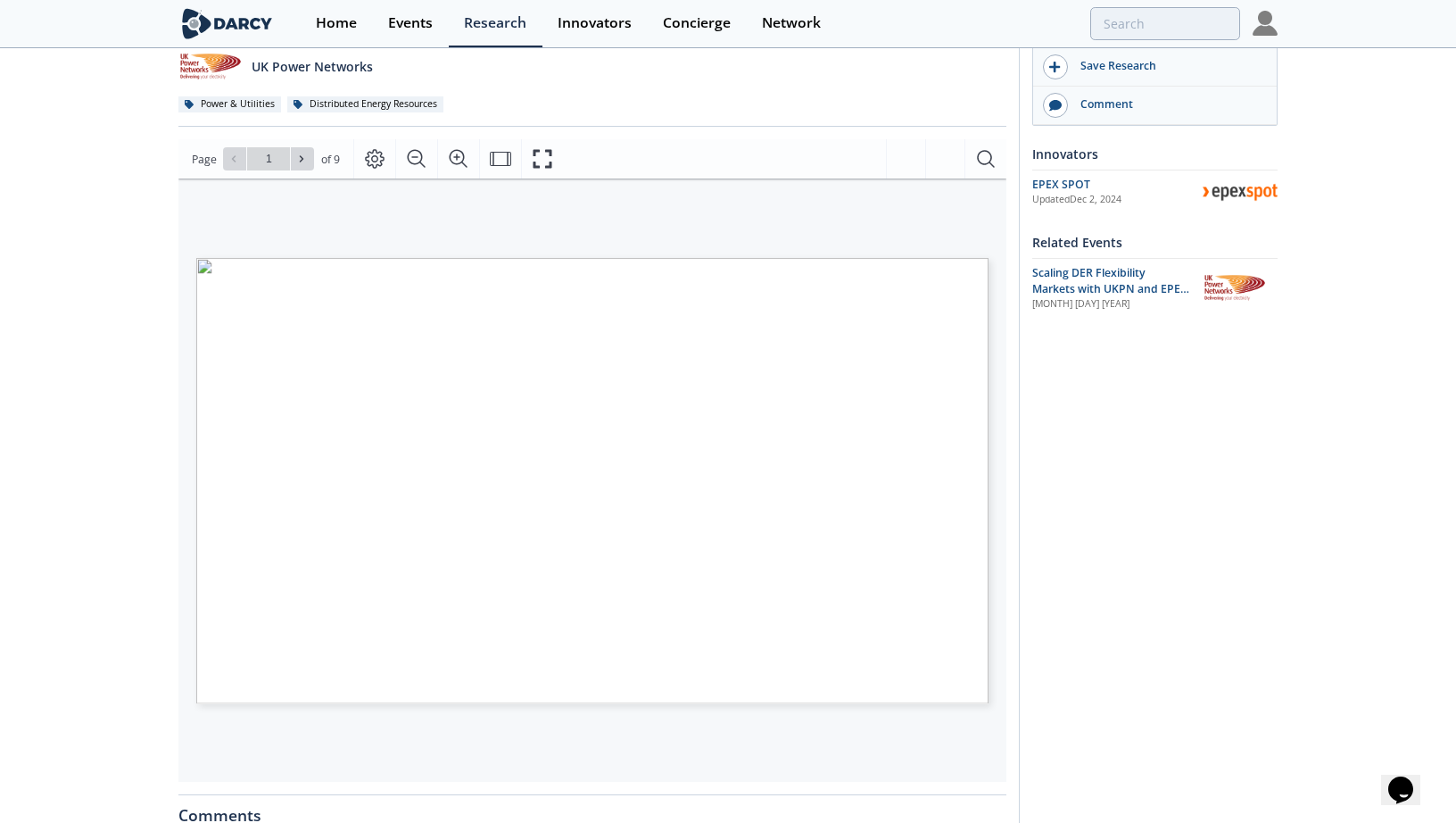 scroll, scrollTop: 0, scrollLeft: 0, axis: both 